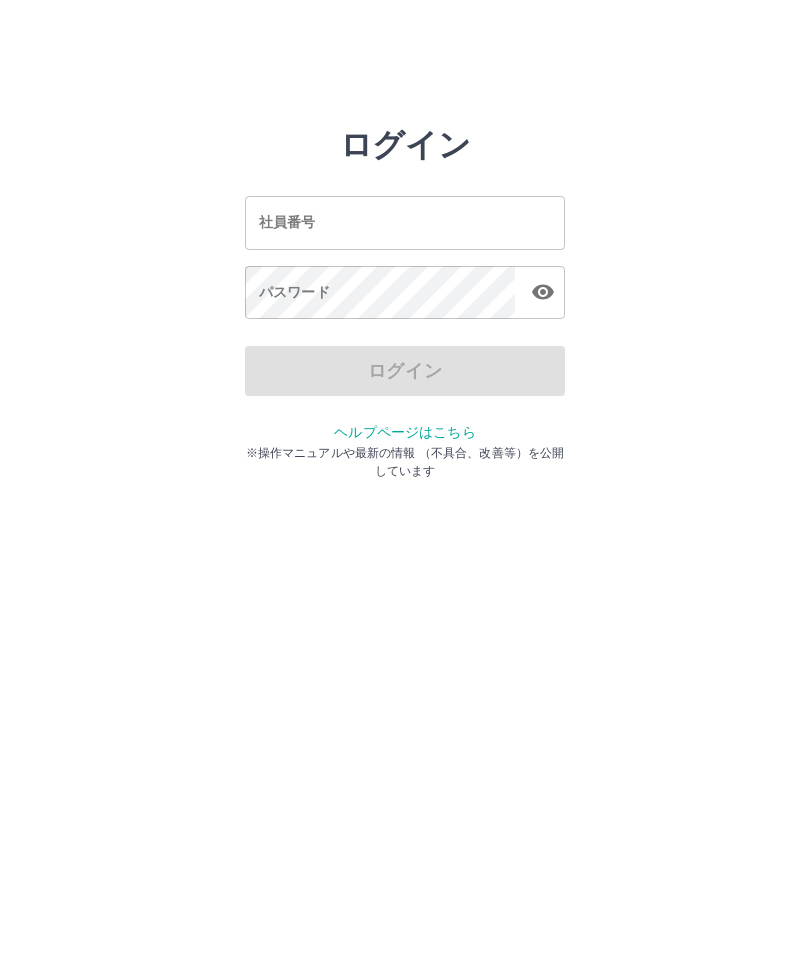 scroll, scrollTop: 0, scrollLeft: 0, axis: both 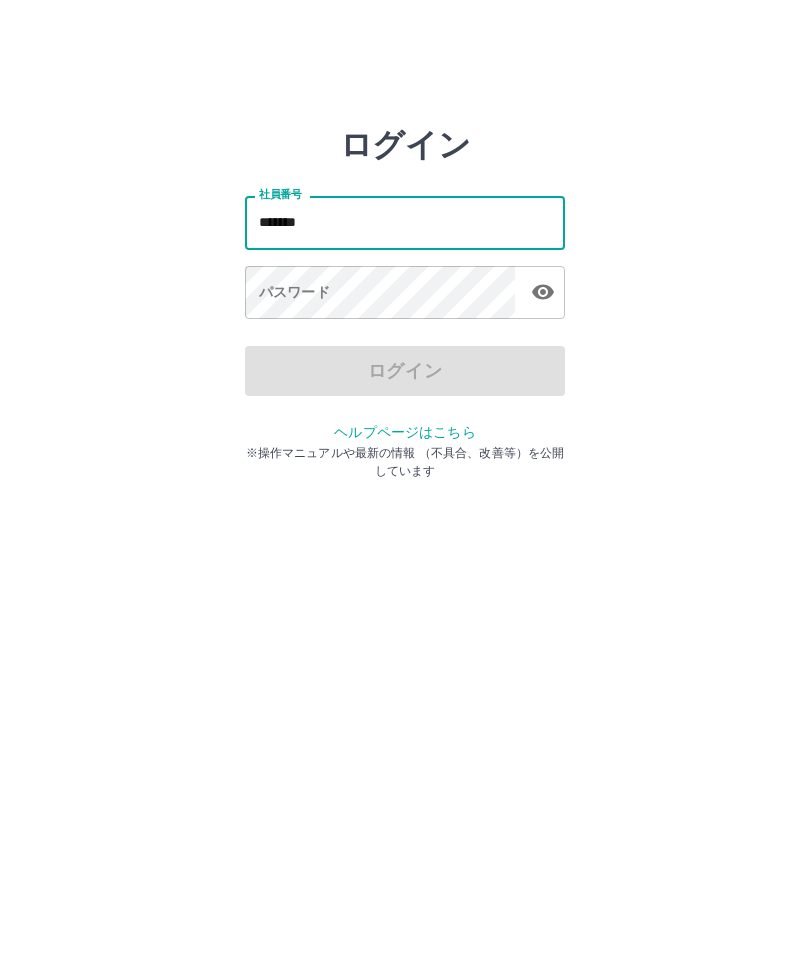 type on "*******" 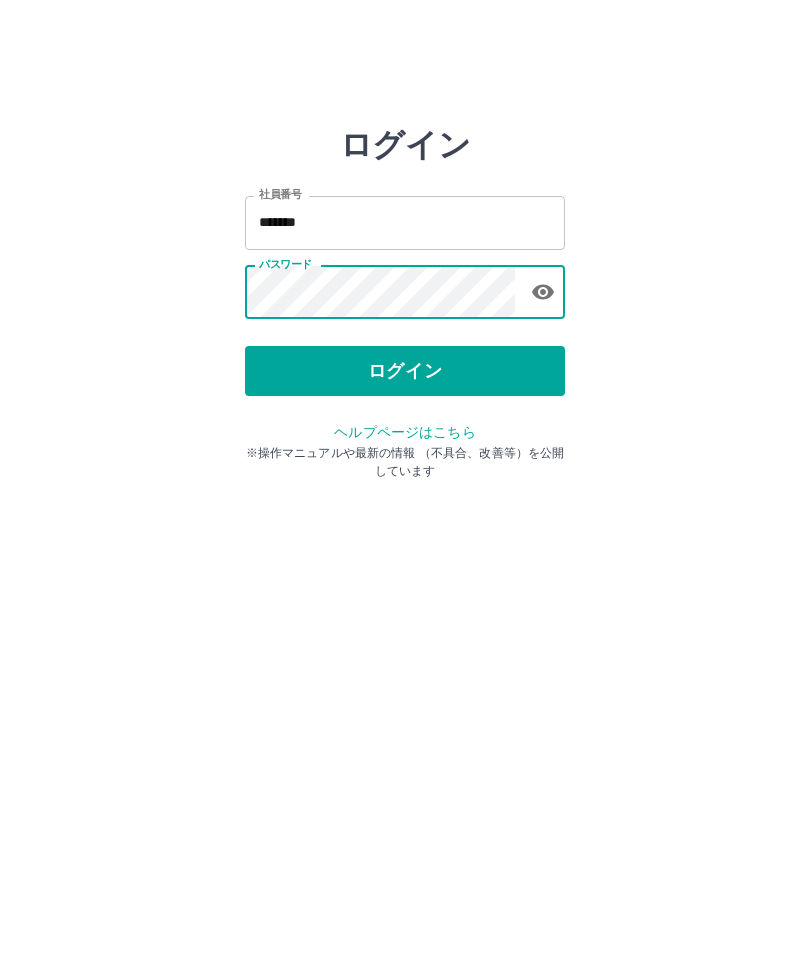 click on "ログイン" at bounding box center [405, 371] 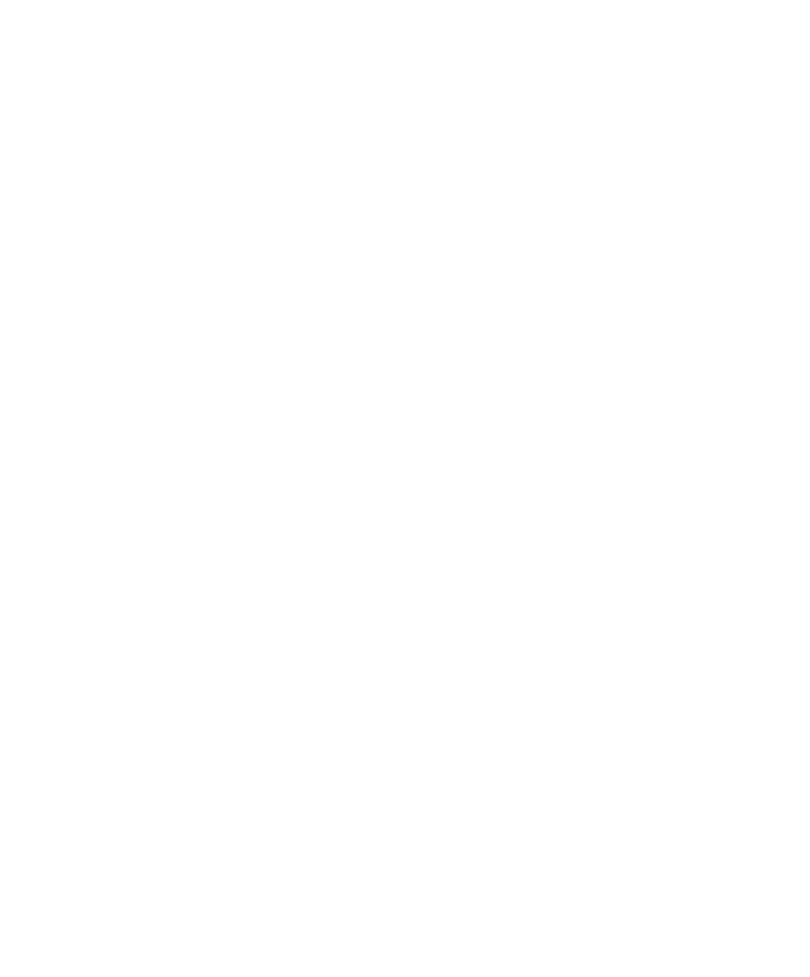 scroll, scrollTop: 0, scrollLeft: 0, axis: both 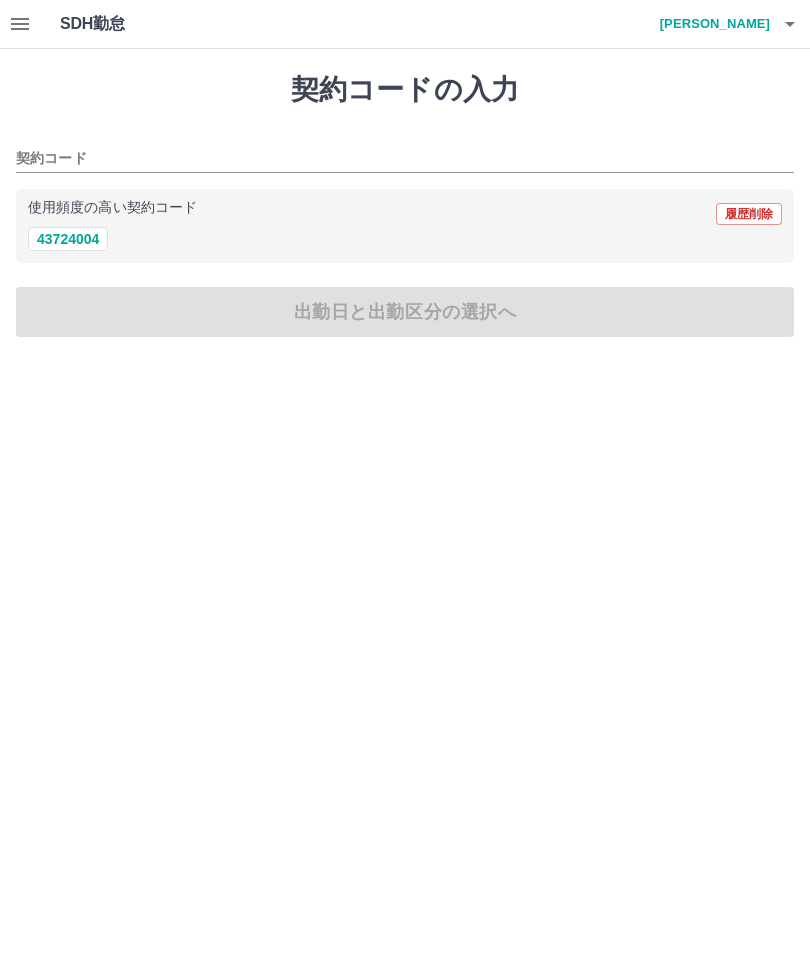 click on "43724004" at bounding box center (68, 239) 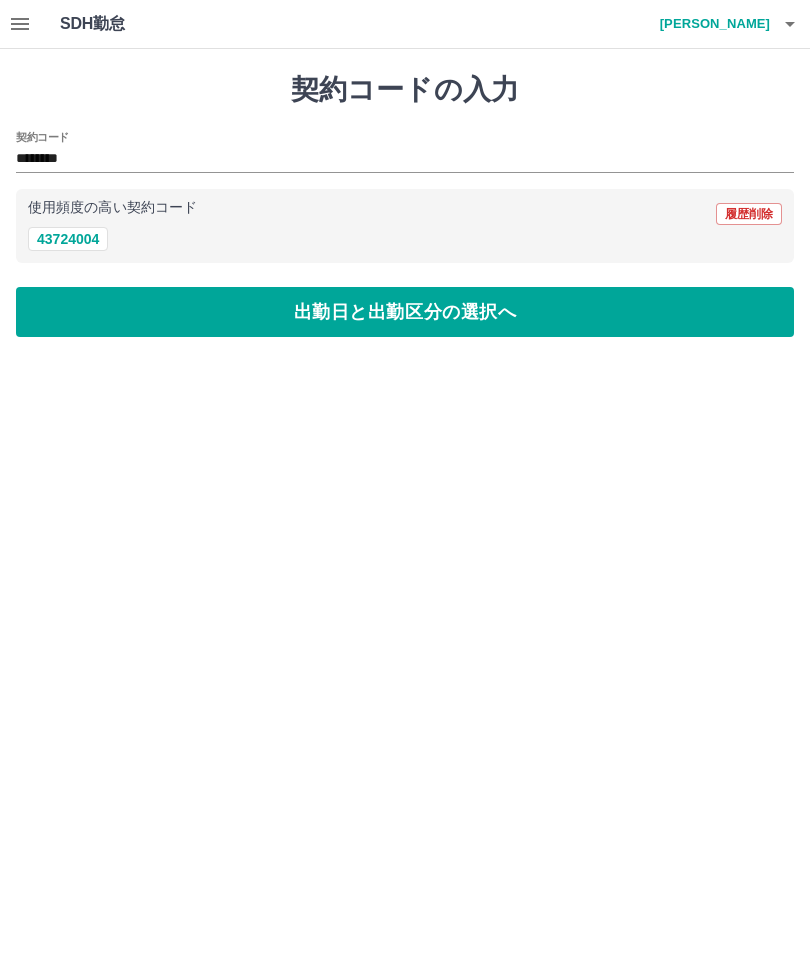 click on "出勤日と出勤区分の選択へ" at bounding box center [405, 312] 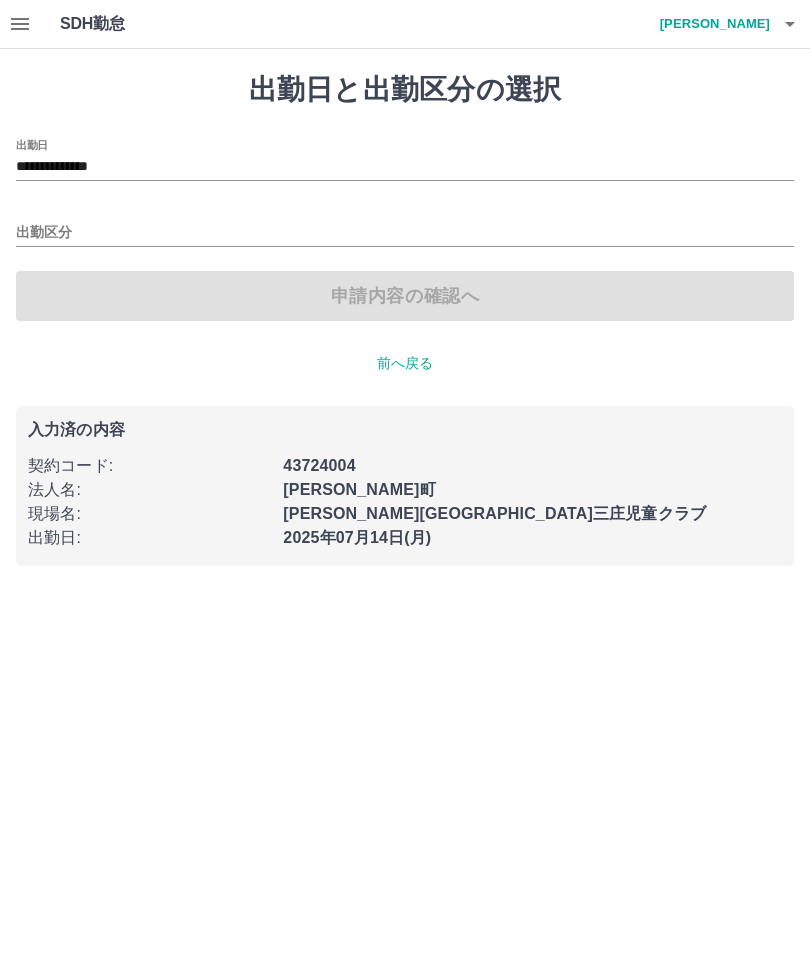 click on "出勤区分" at bounding box center [405, 233] 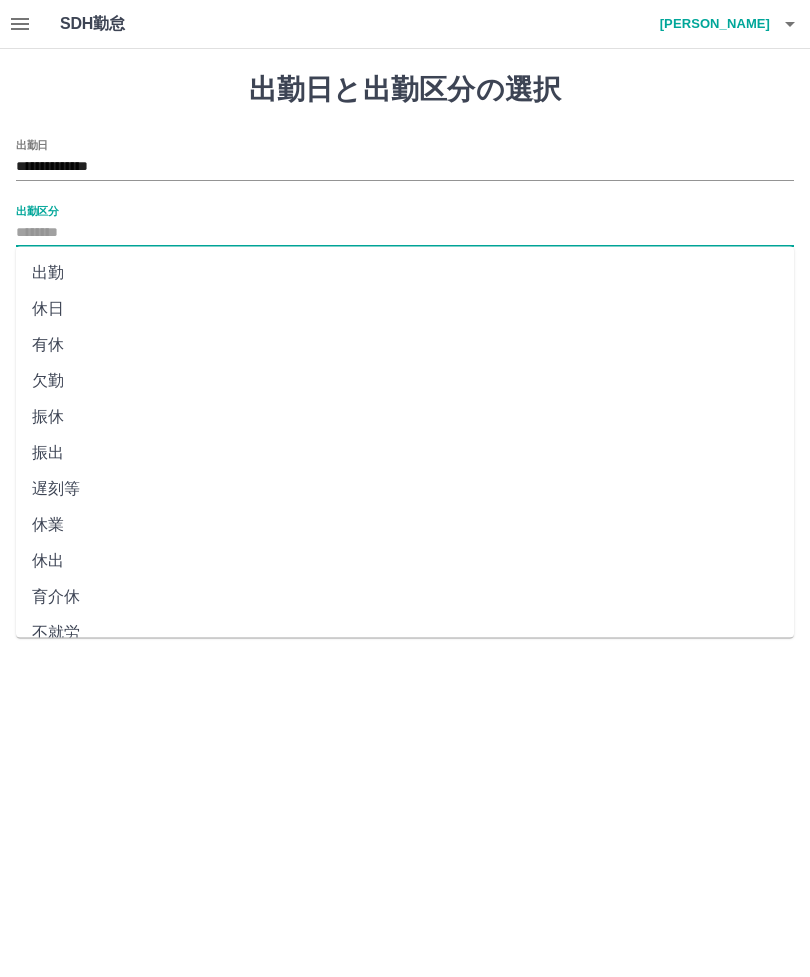 click on "出勤" at bounding box center [405, 273] 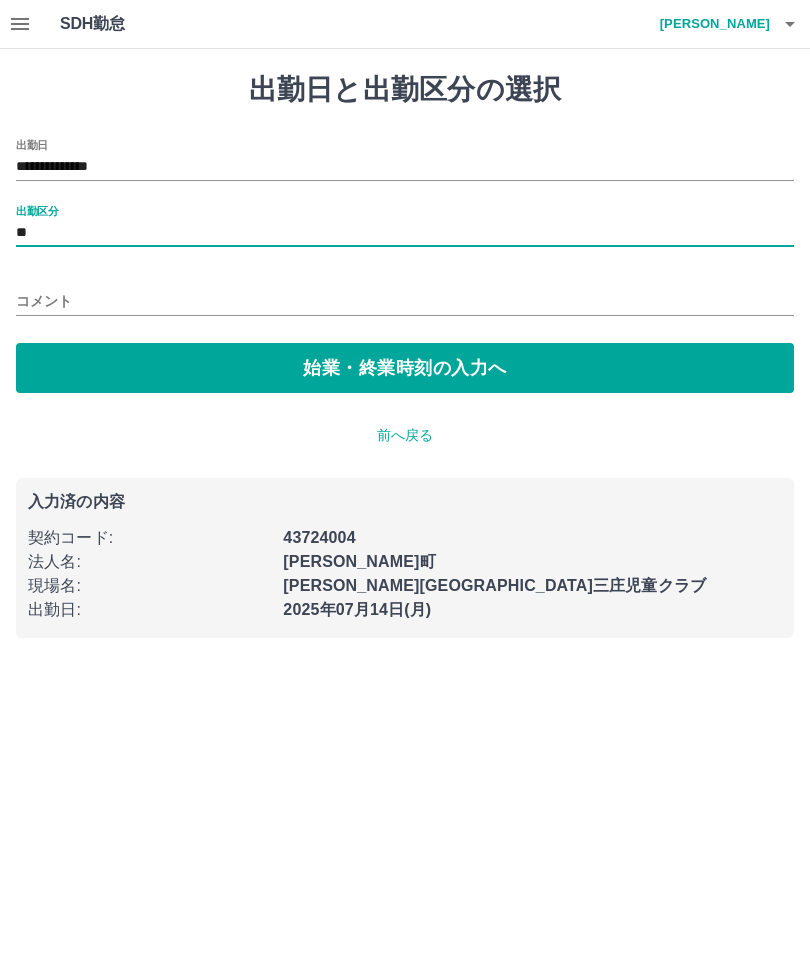 click on "始業・終業時刻の入力へ" at bounding box center (405, 368) 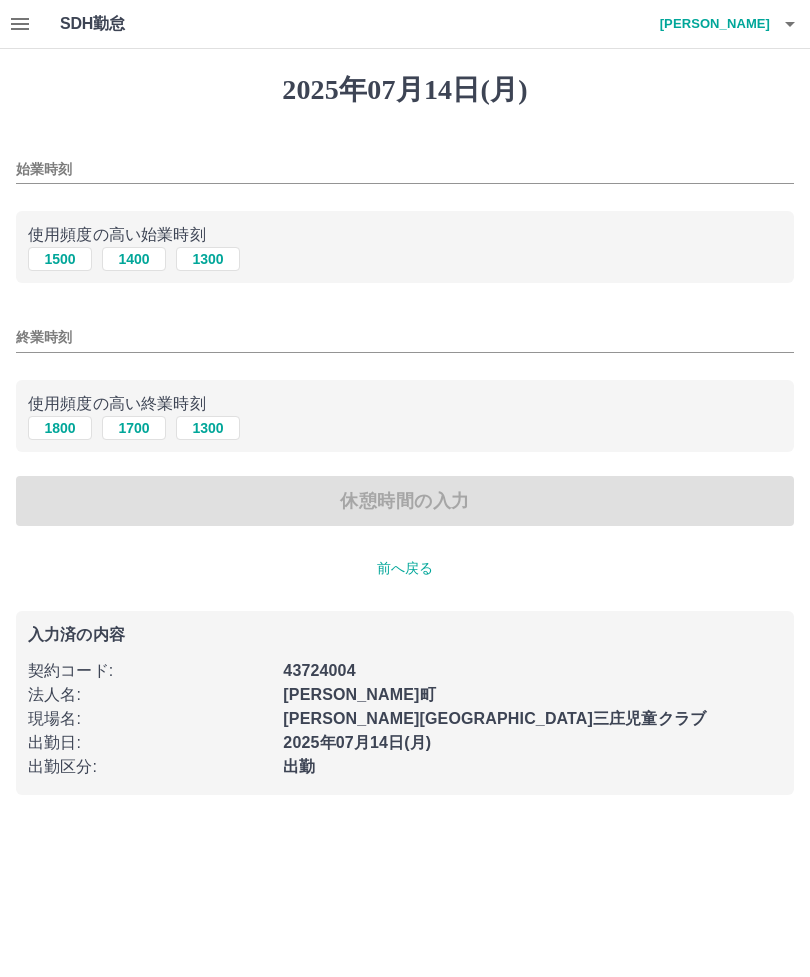 click on "始業時刻" at bounding box center (405, 169) 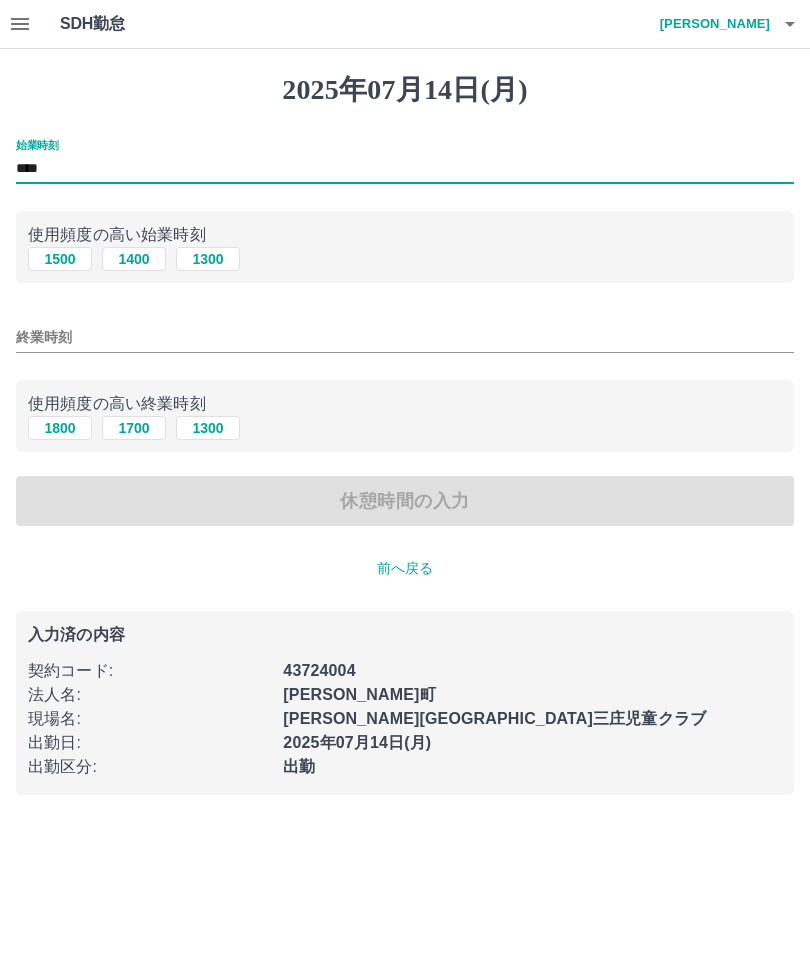 type on "****" 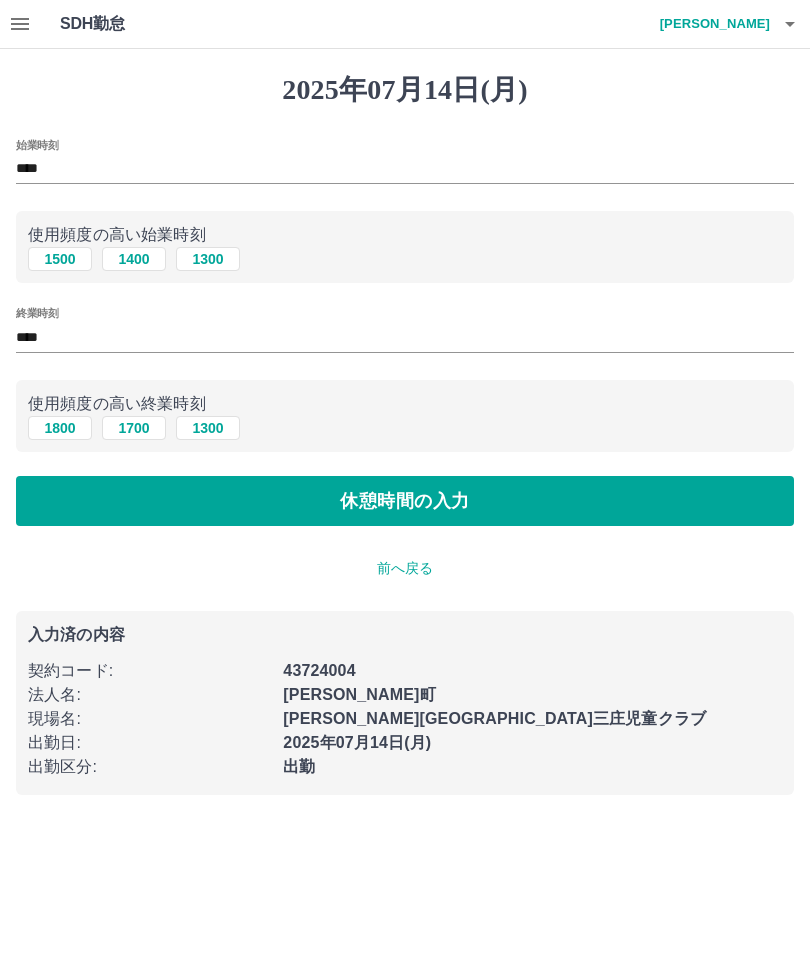 click on "休憩時間の入力" at bounding box center (405, 501) 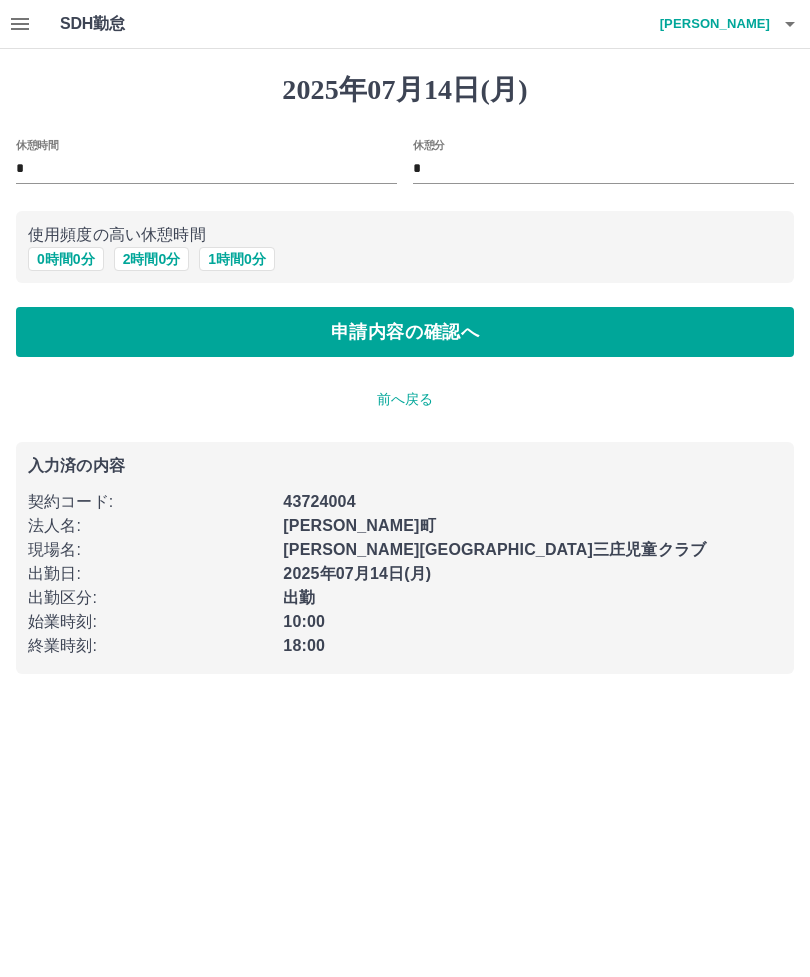 click on "1 時間 0 分" at bounding box center [237, 259] 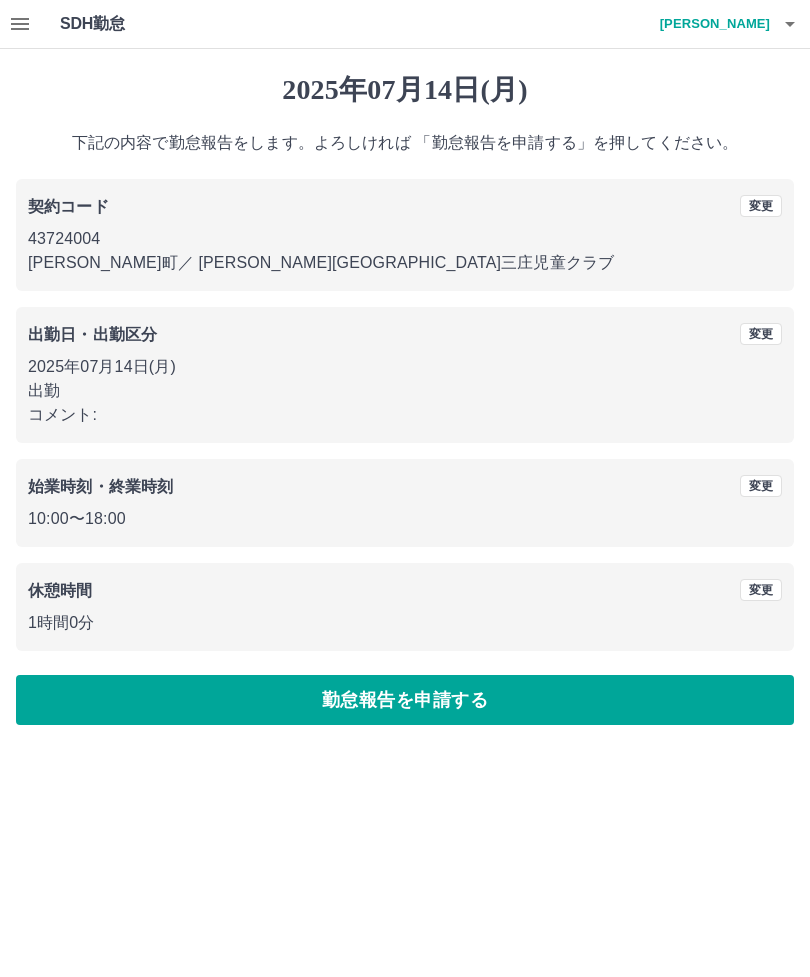 click on "勤怠報告を申請する" at bounding box center (405, 700) 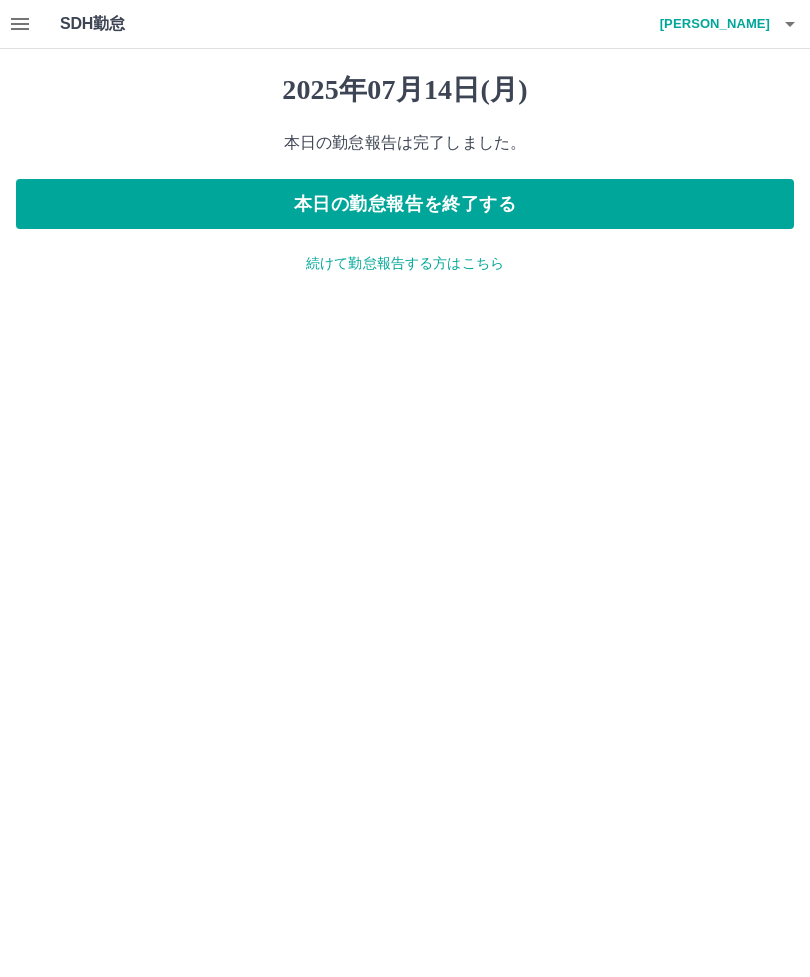 click on "本日の勤怠報告を終了する" at bounding box center [405, 204] 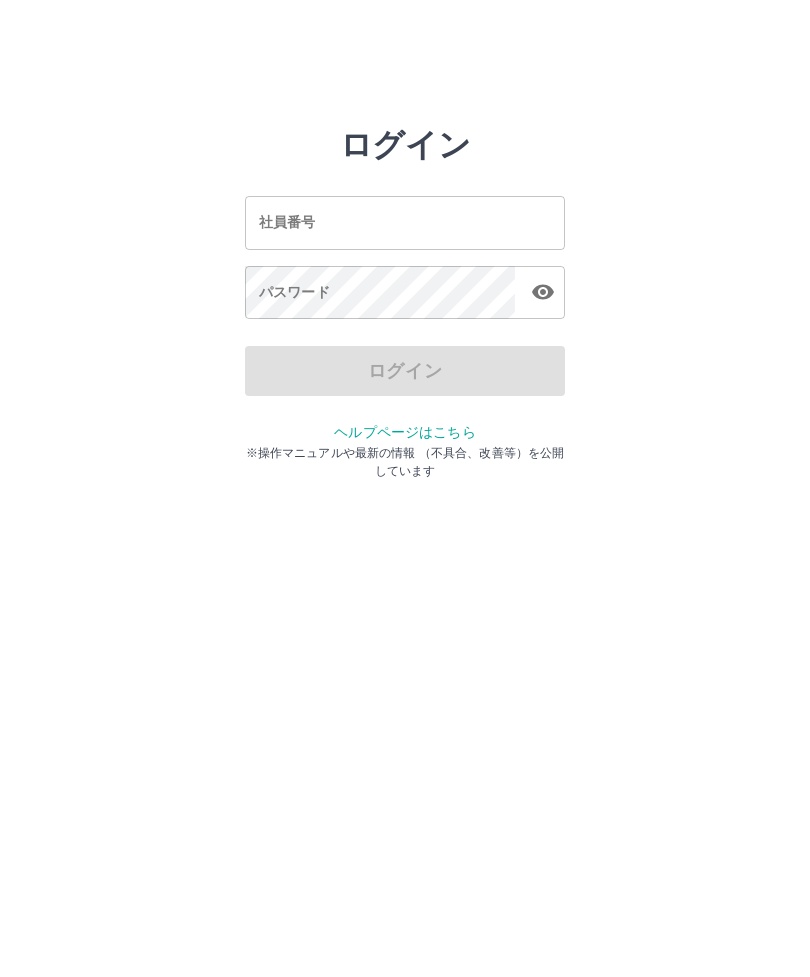 scroll, scrollTop: 0, scrollLeft: 0, axis: both 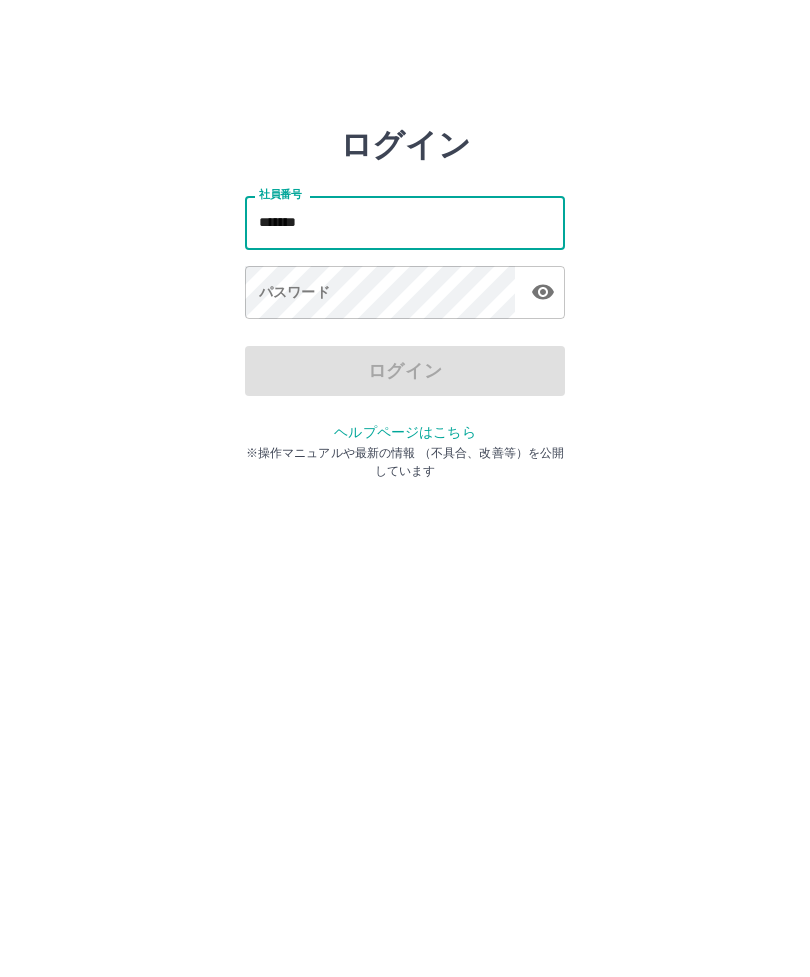 type on "*******" 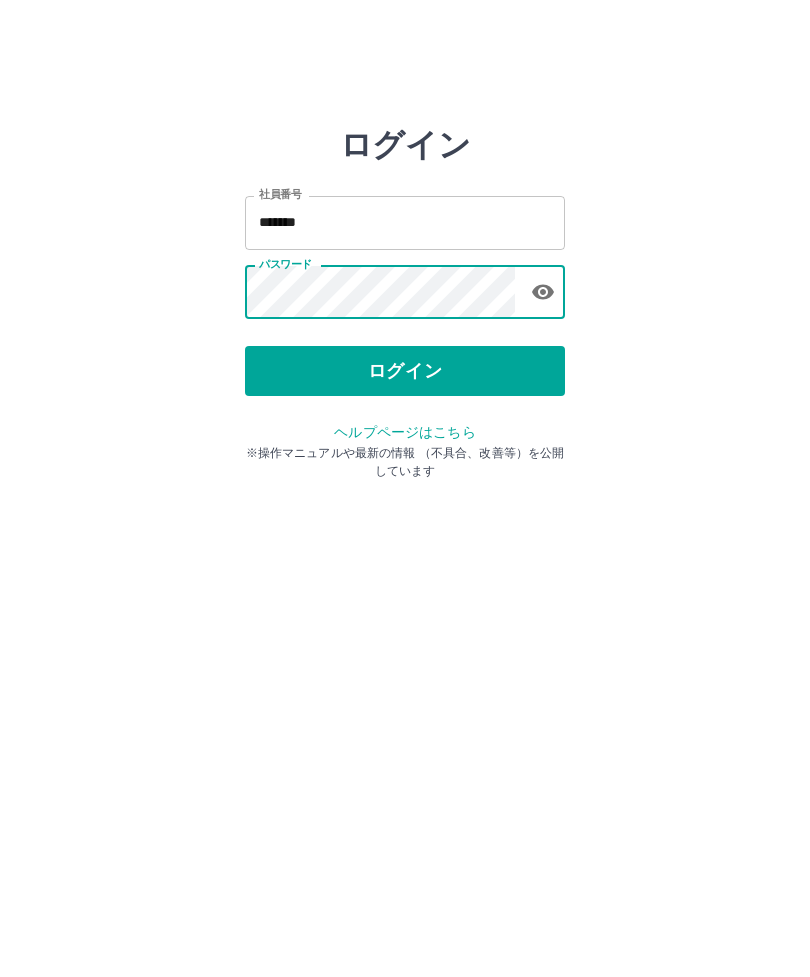 click on "ログイン" at bounding box center (405, 371) 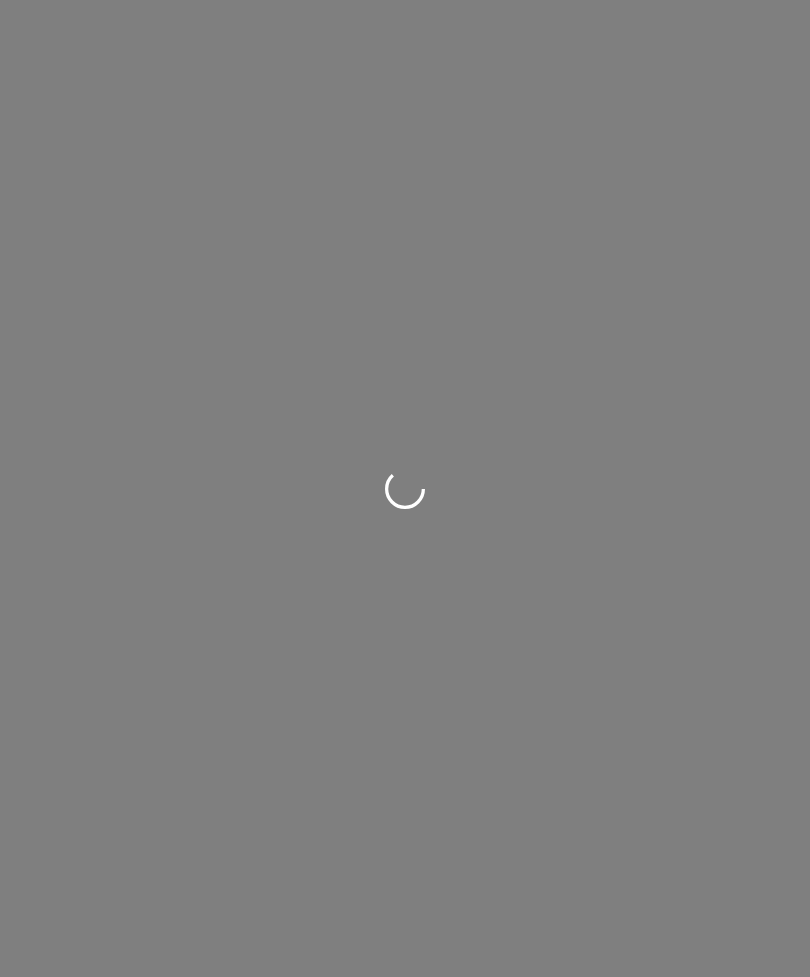 scroll, scrollTop: 0, scrollLeft: 0, axis: both 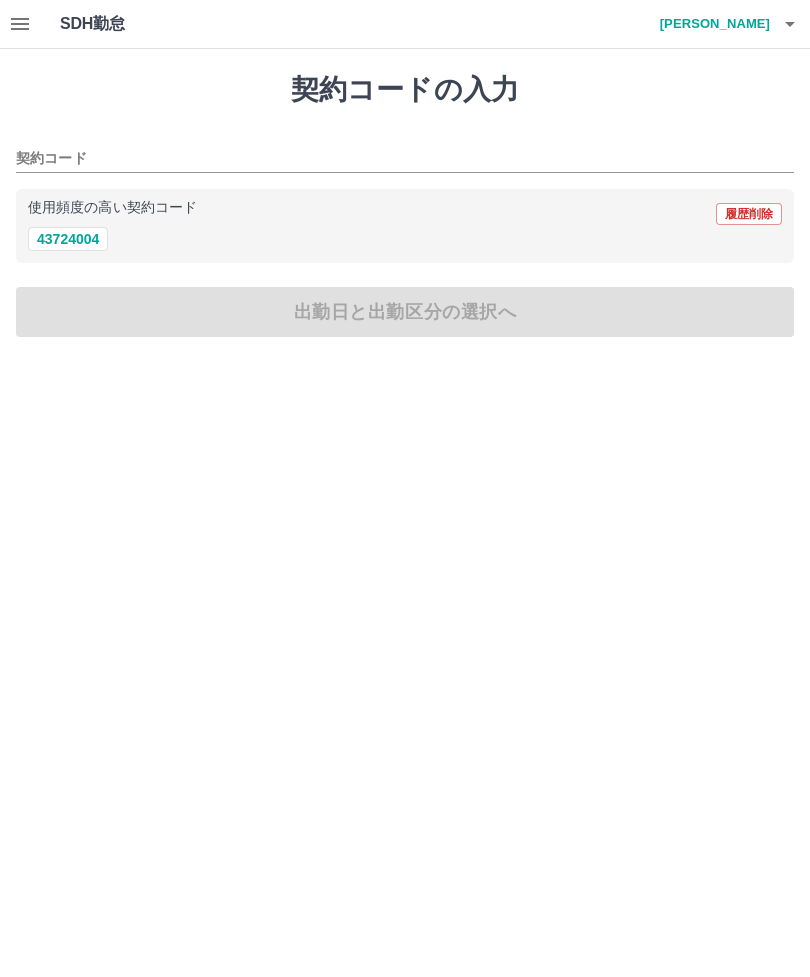 click on "43724004" at bounding box center [68, 239] 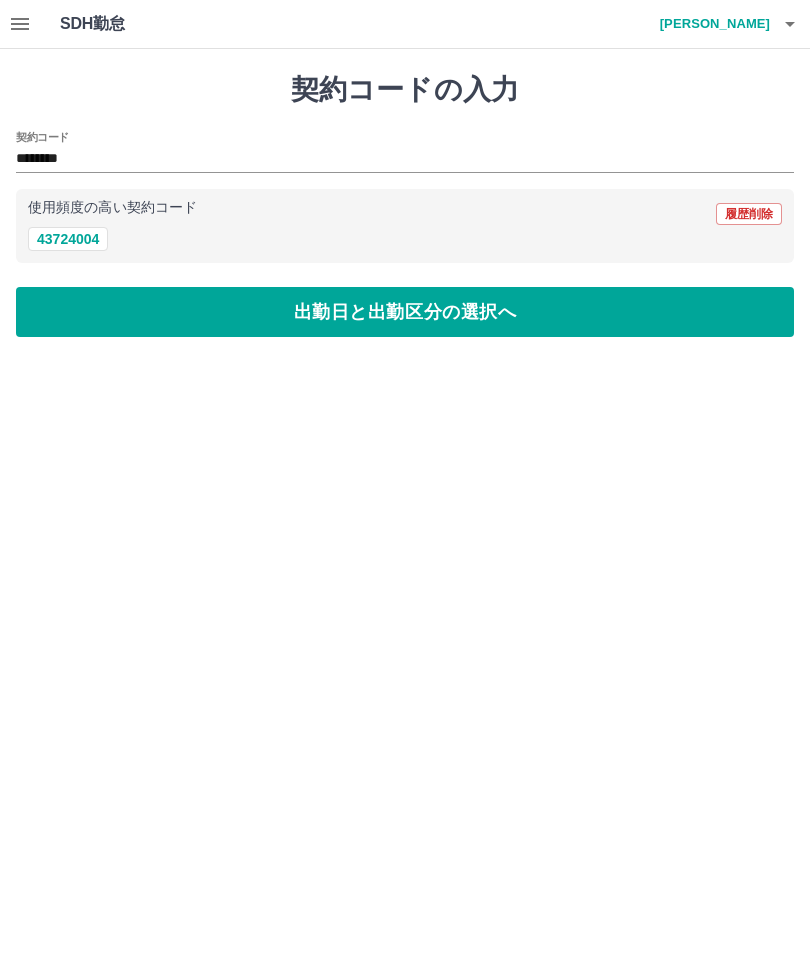 click on "出勤日と出勤区分の選択へ" at bounding box center (405, 312) 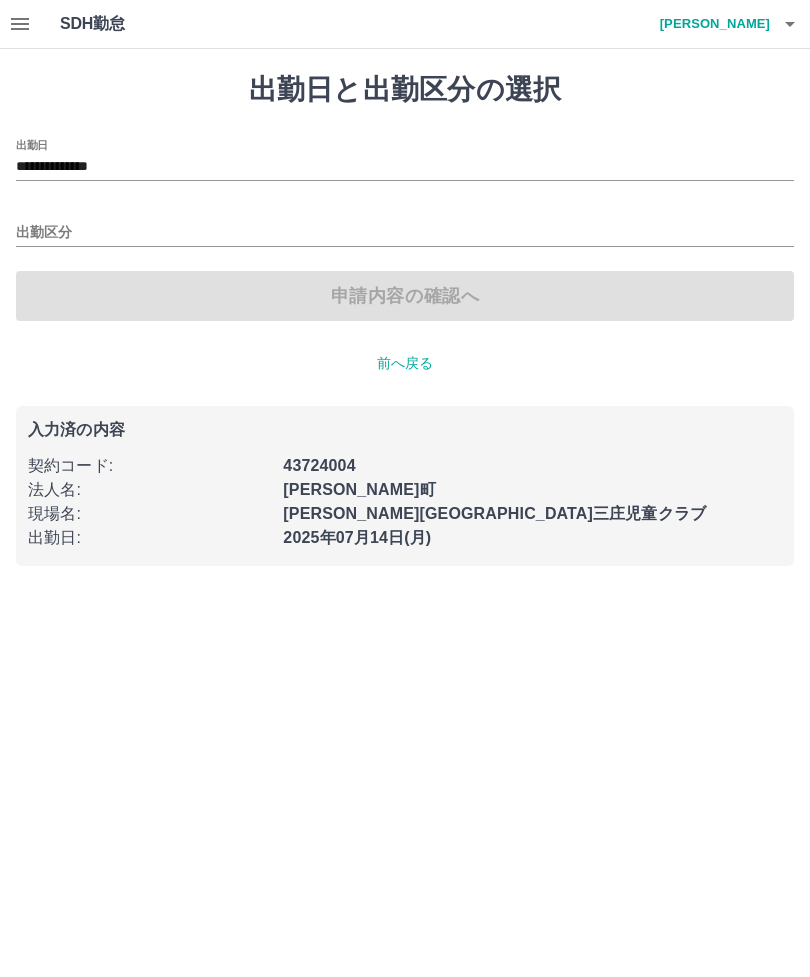 click on "出勤区分" at bounding box center (405, 233) 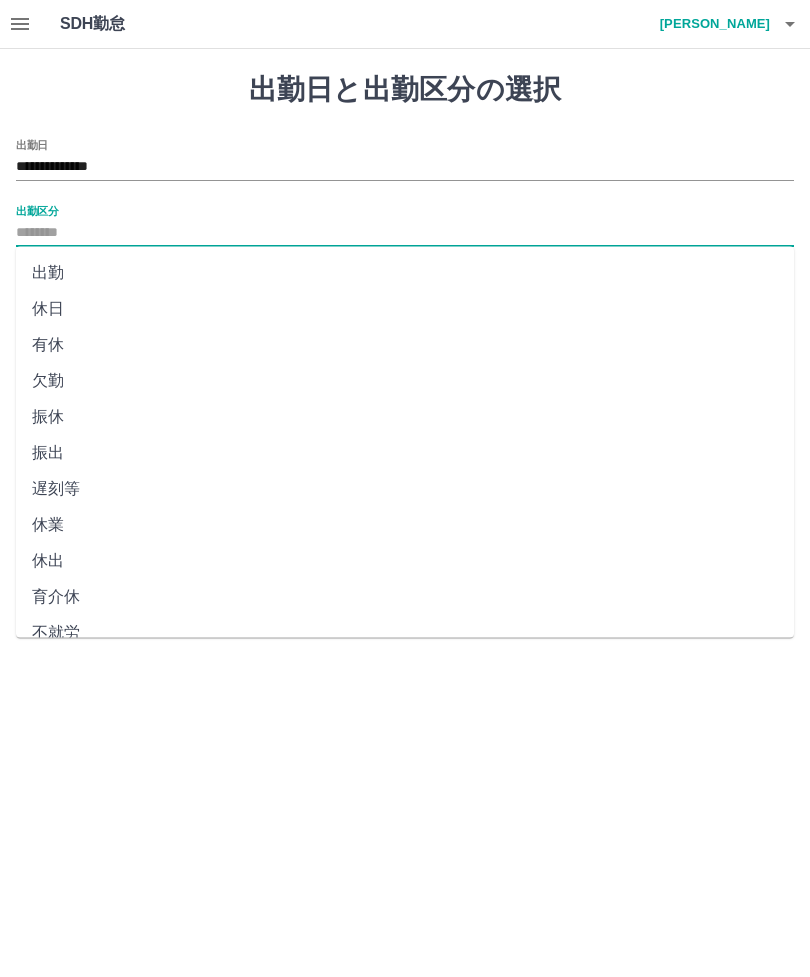 click on "出勤" at bounding box center [405, 273] 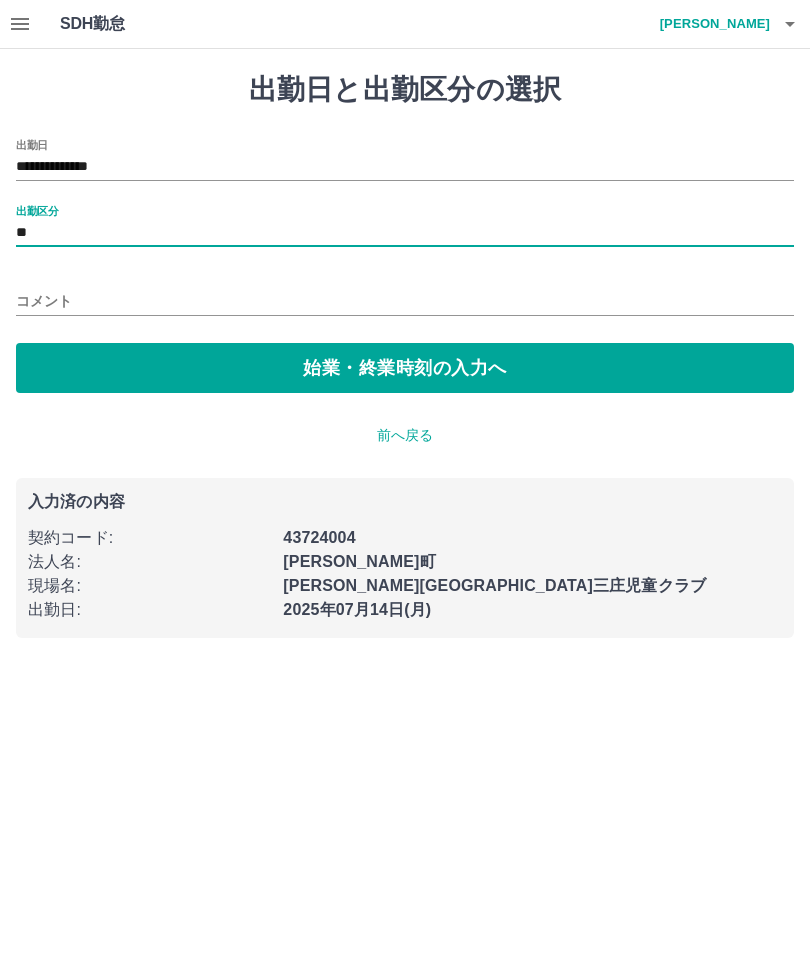 type on "**" 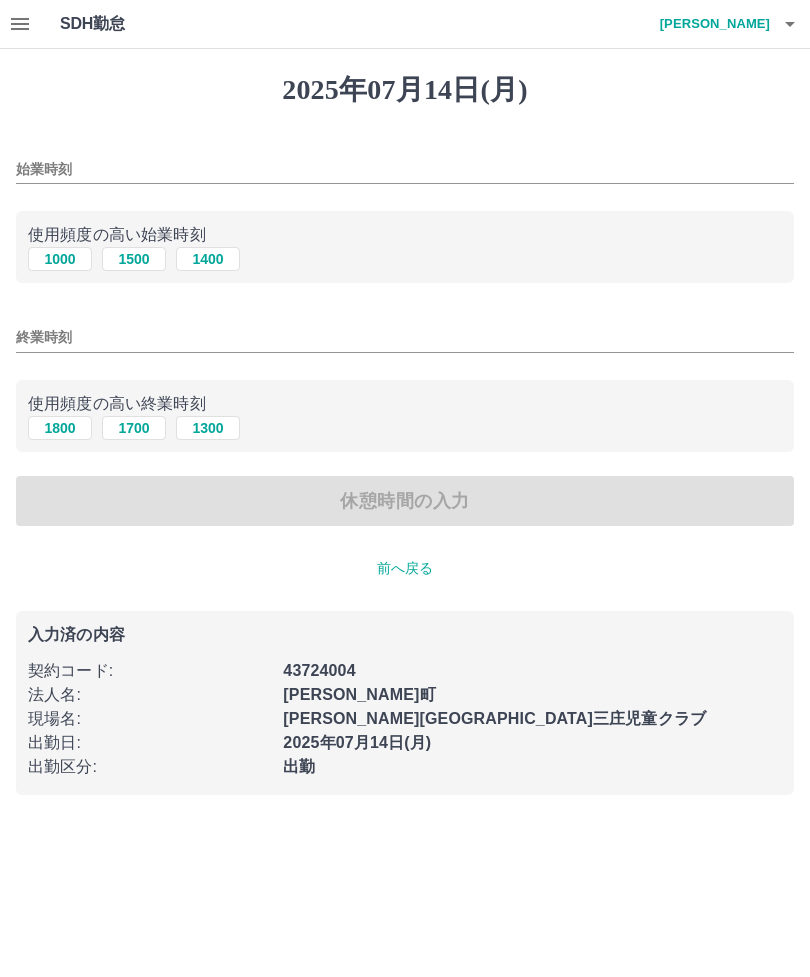 click on "1000" at bounding box center [60, 259] 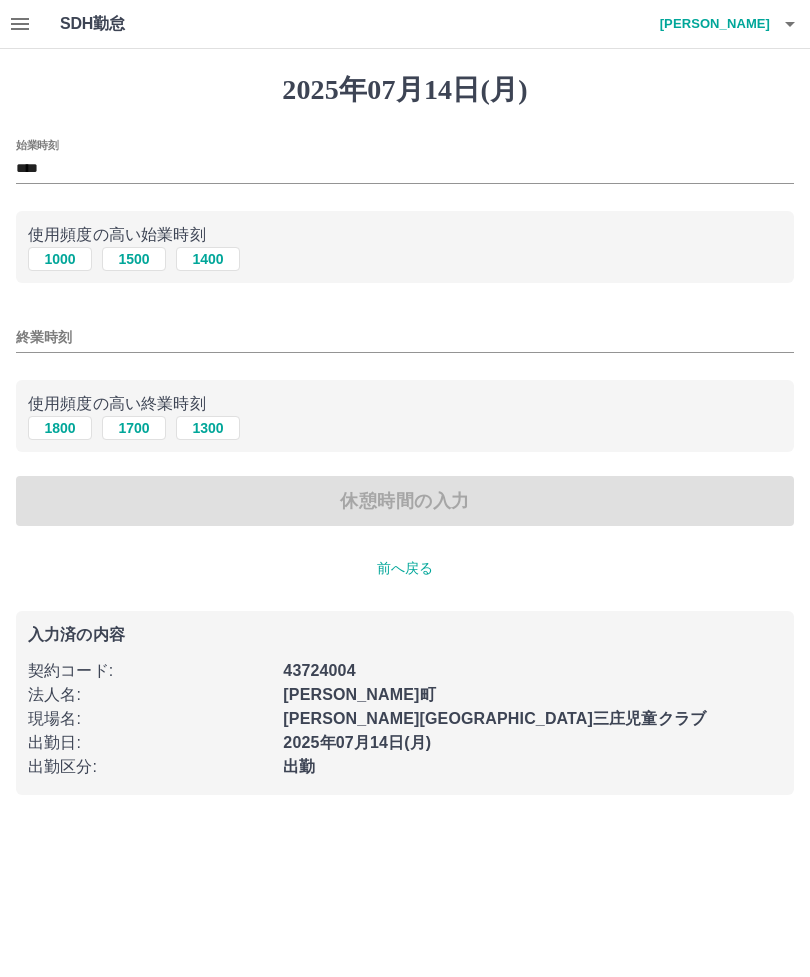 click on "1800" at bounding box center (60, 428) 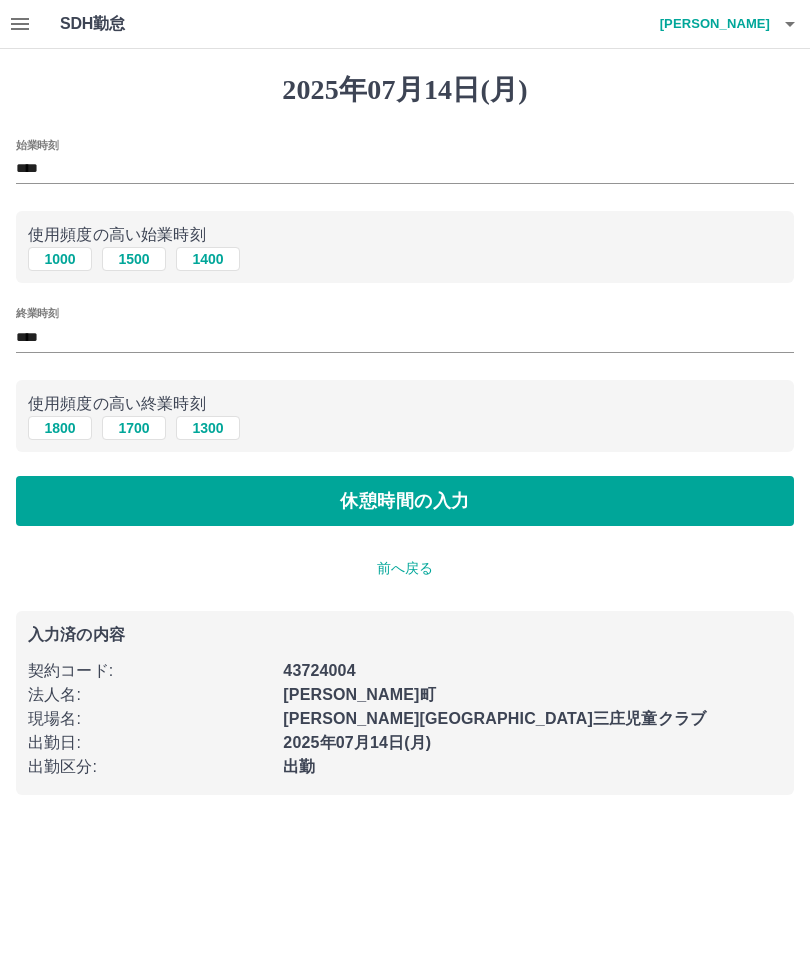 click on "休憩時間の入力" at bounding box center [405, 501] 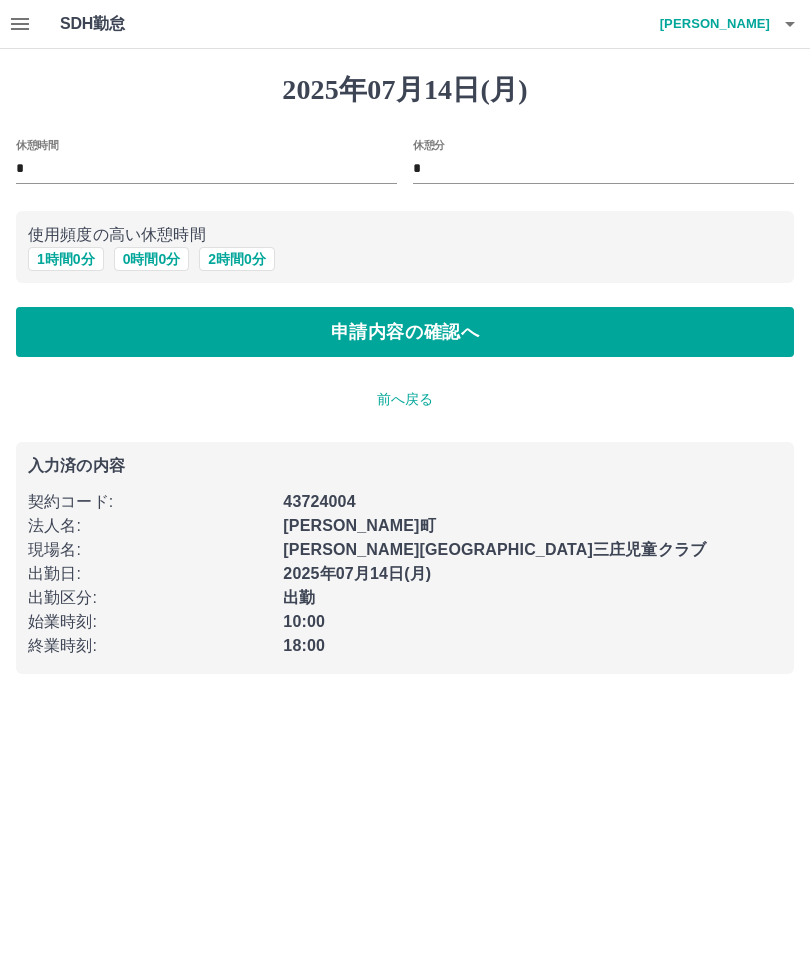 click on "1 時間 0 分" at bounding box center [66, 259] 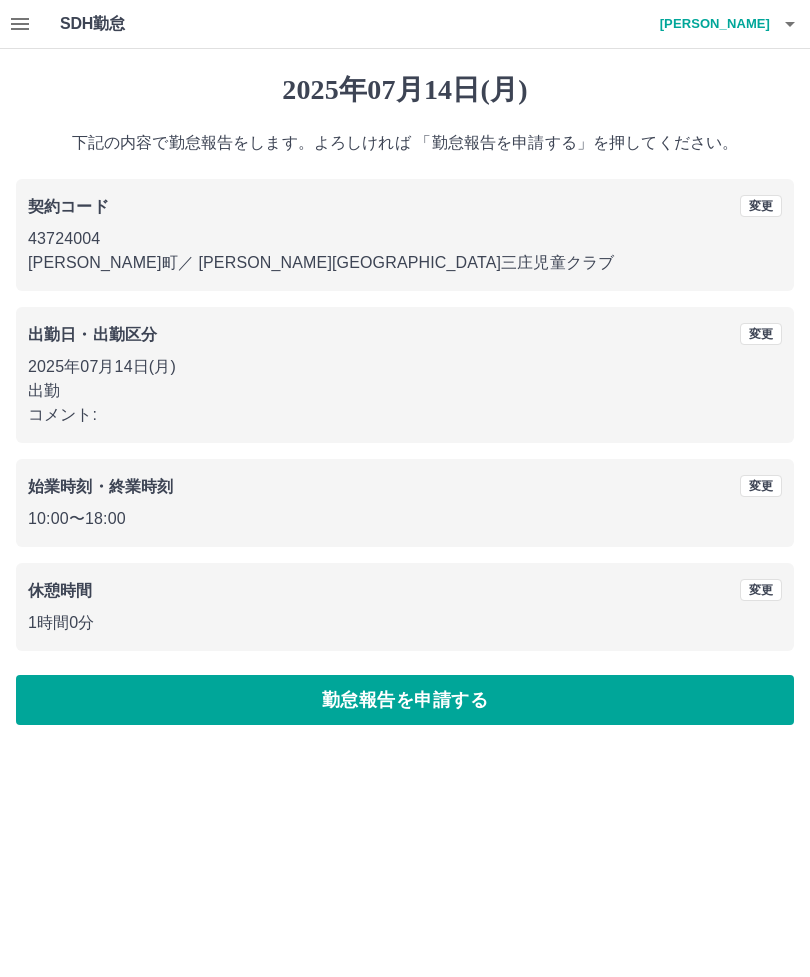 click on "勤怠報告を申請する" at bounding box center (405, 700) 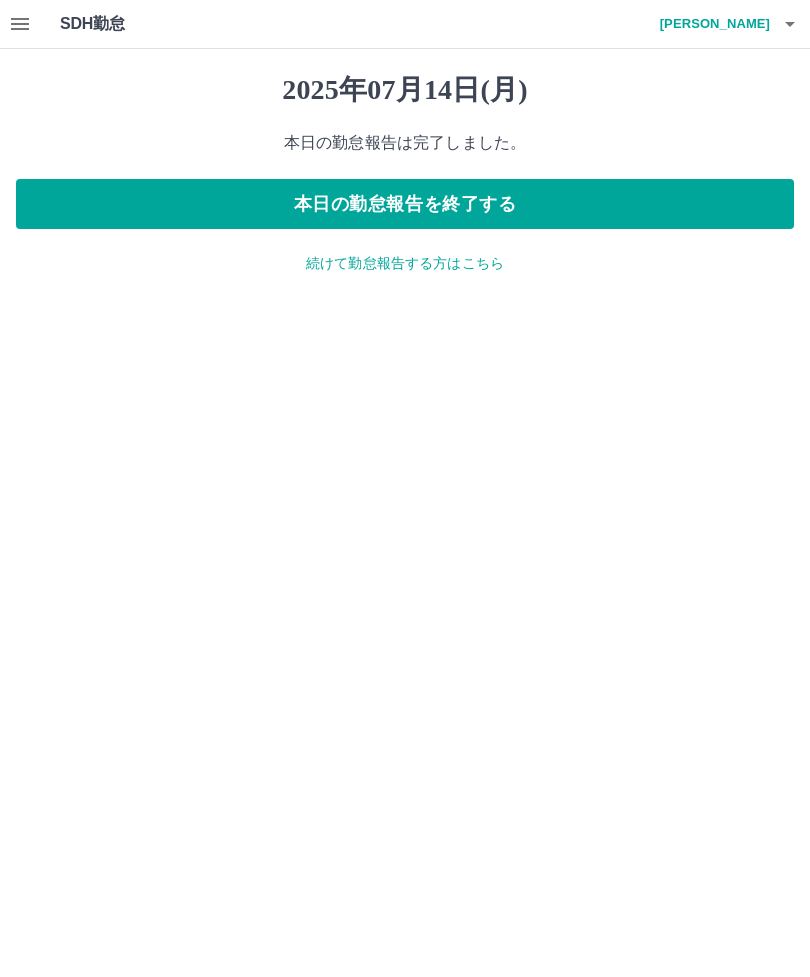 click on "本日の勤怠報告を終了する" at bounding box center (405, 204) 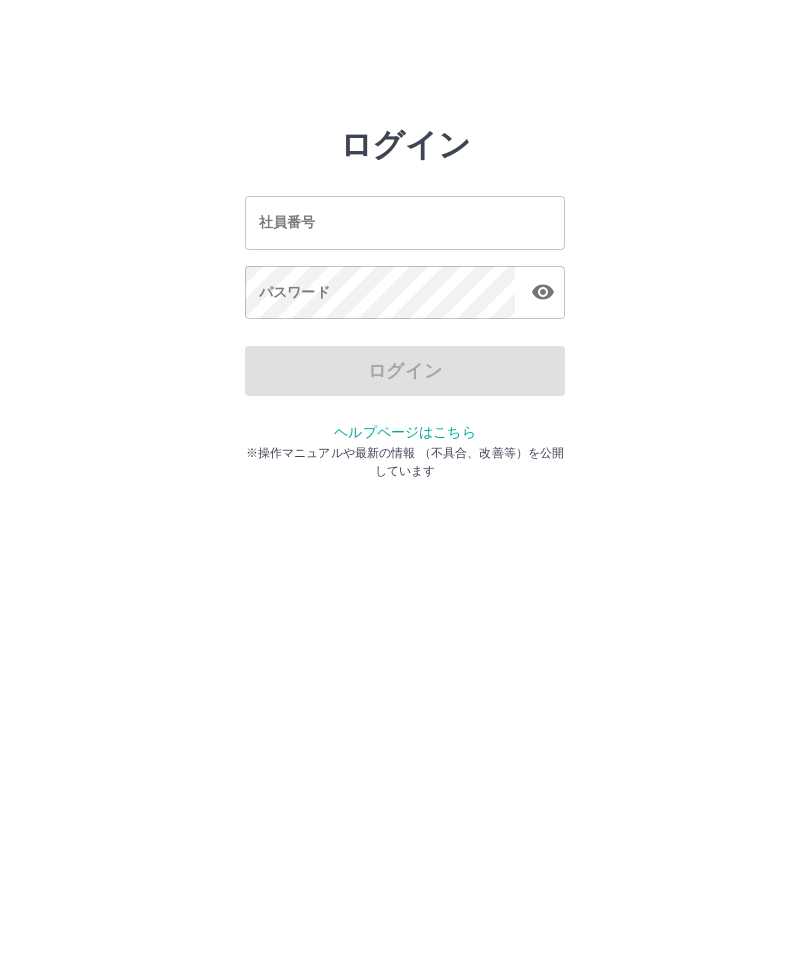 scroll, scrollTop: 0, scrollLeft: 0, axis: both 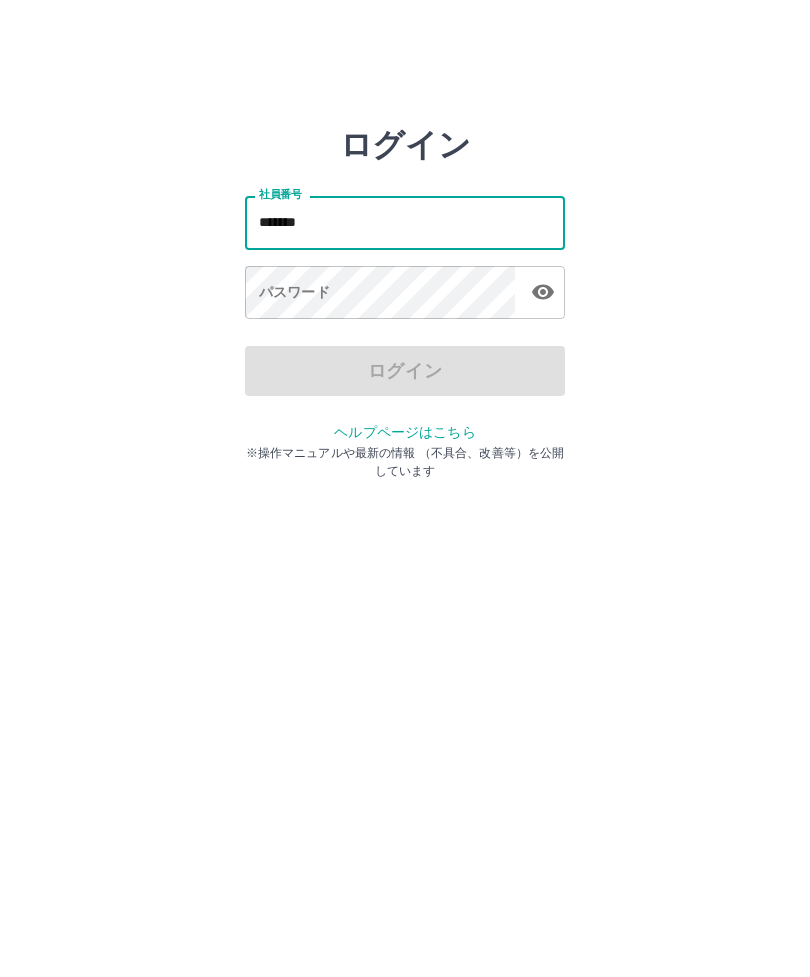 type on "*******" 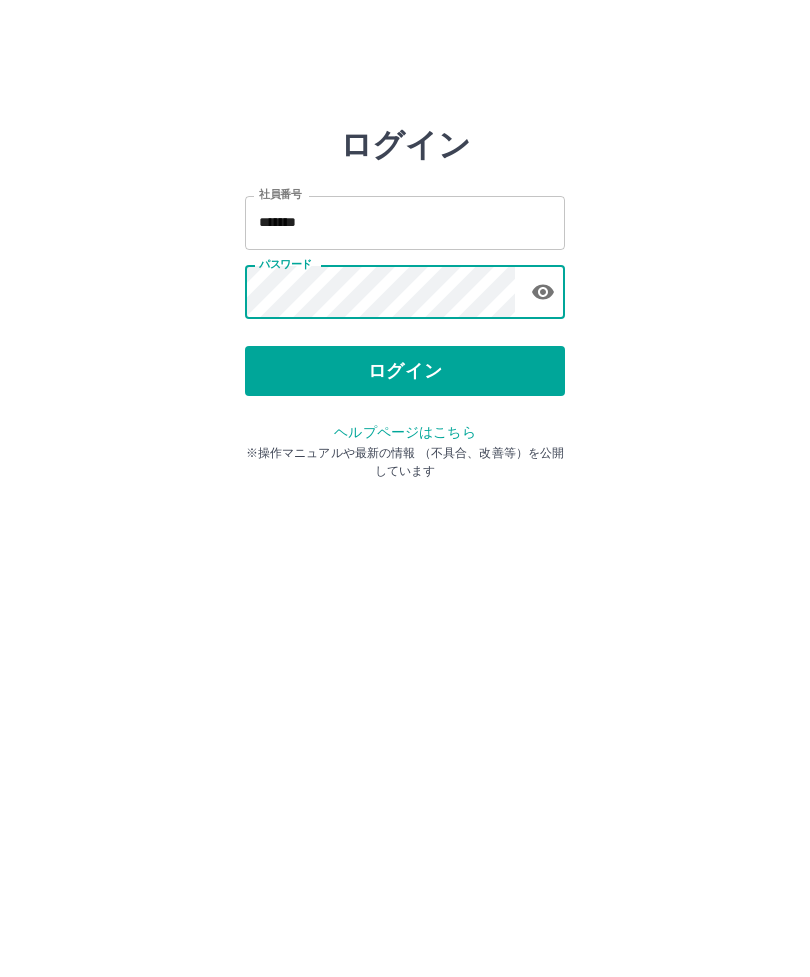 click on "ログイン" at bounding box center (405, 371) 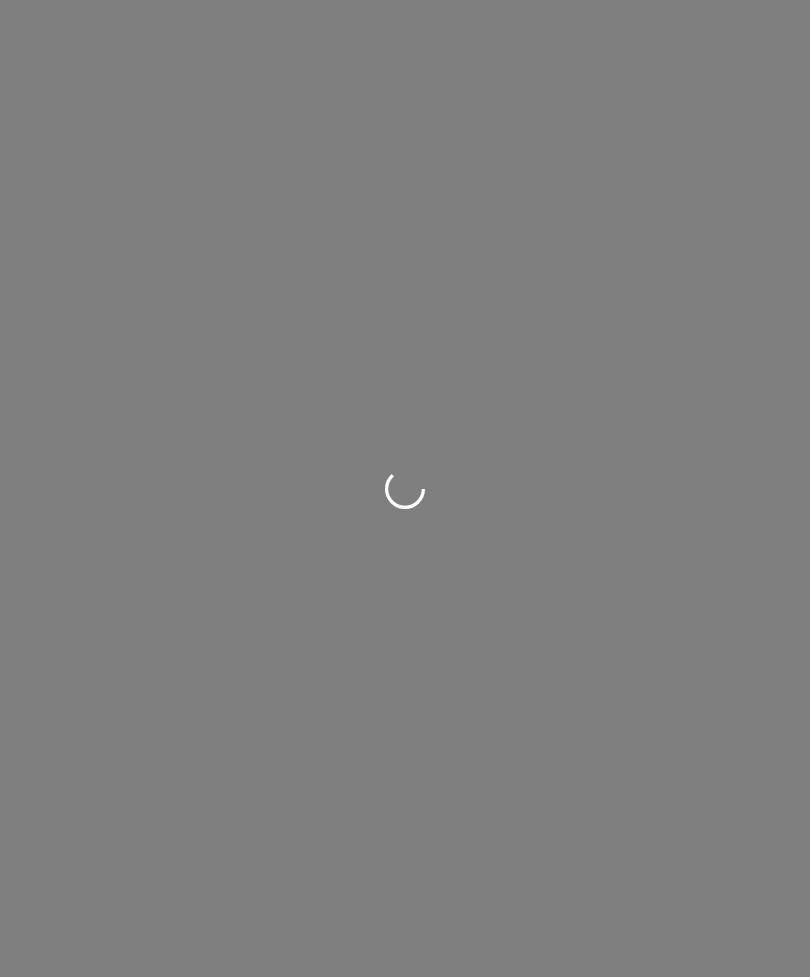 scroll, scrollTop: 0, scrollLeft: 0, axis: both 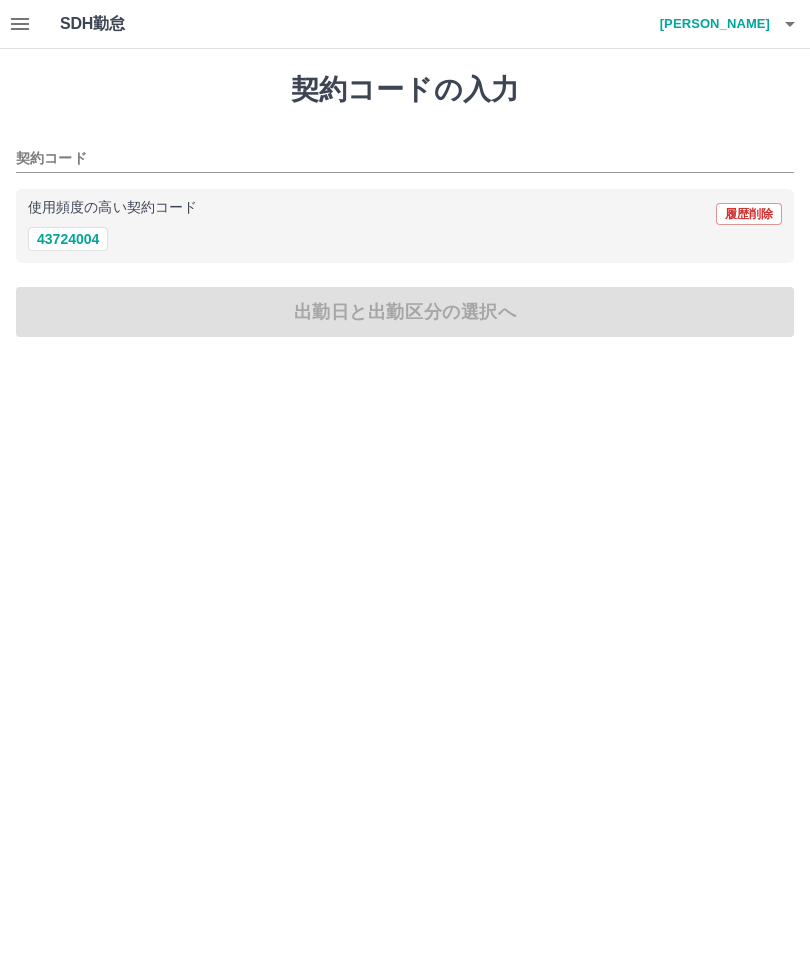 click on "43724004" at bounding box center (68, 239) 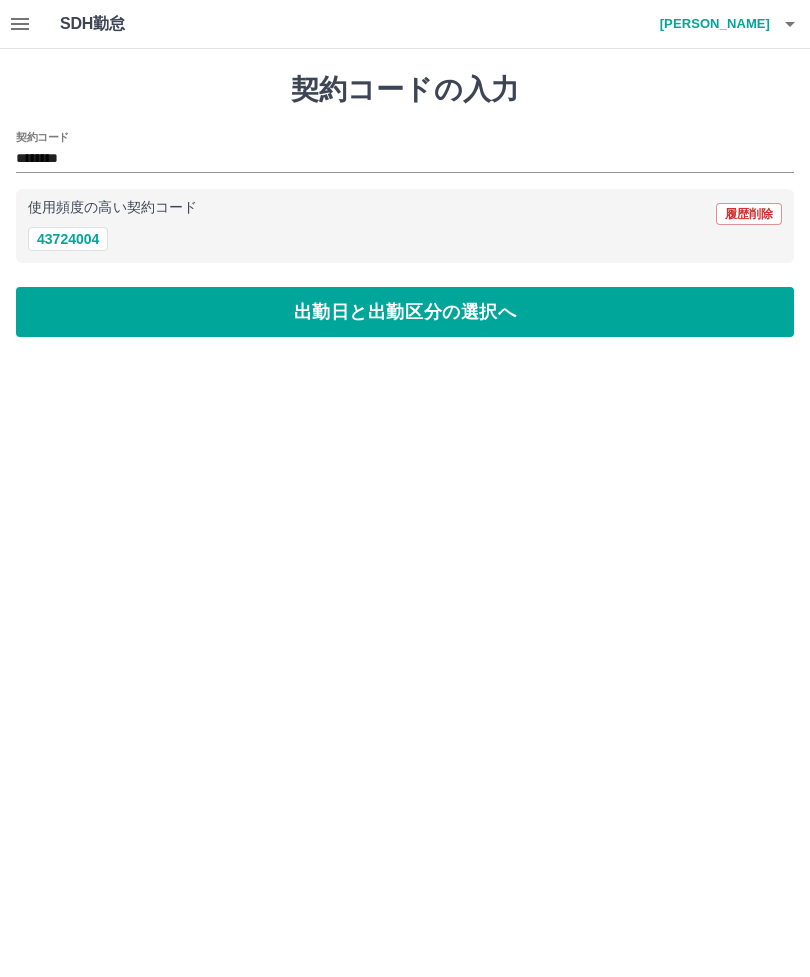 click on "出勤日と出勤区分の選択へ" at bounding box center (405, 312) 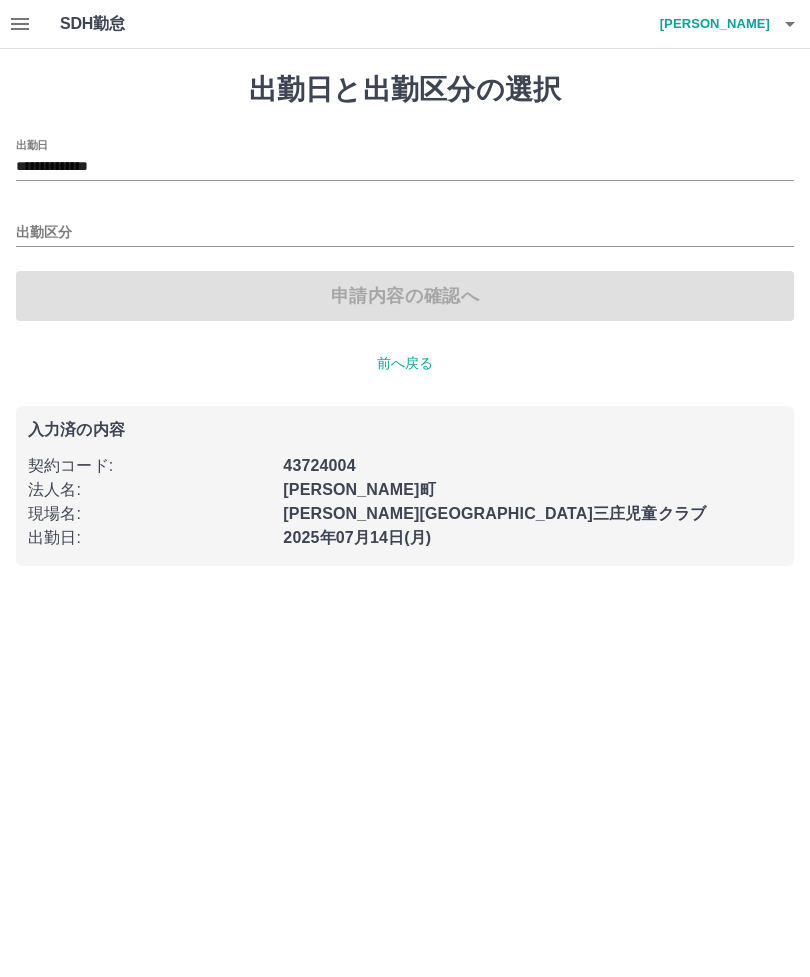 click on "出勤区分" at bounding box center (405, 233) 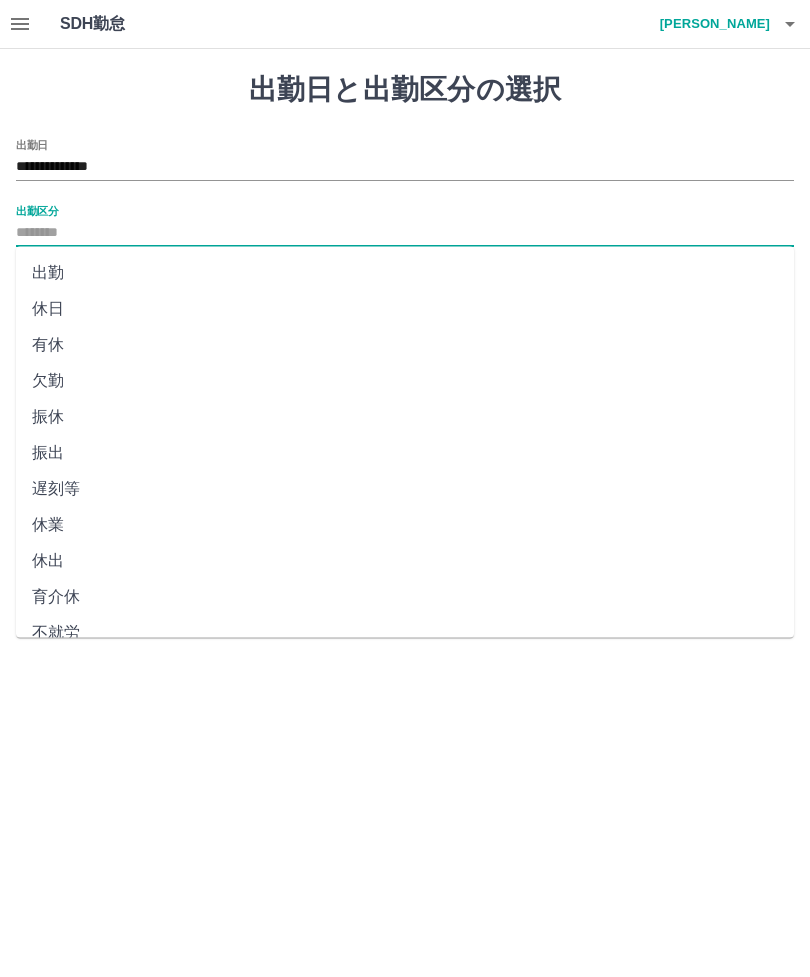 click on "出勤" at bounding box center [405, 273] 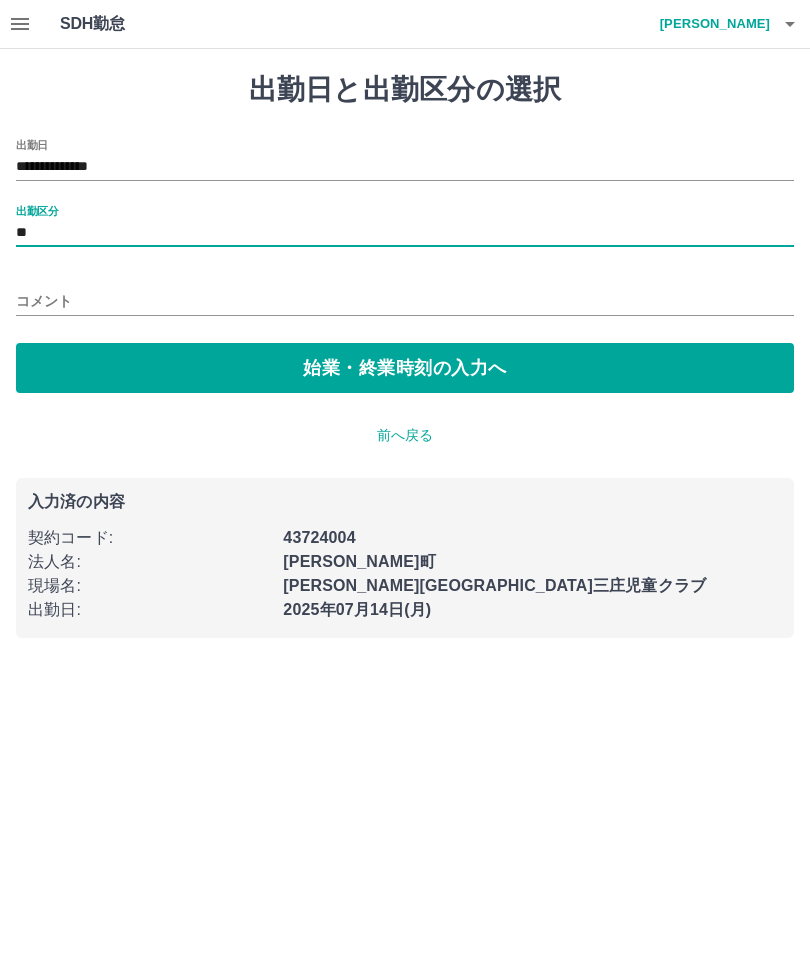 click on "始業・終業時刻の入力へ" at bounding box center (405, 368) 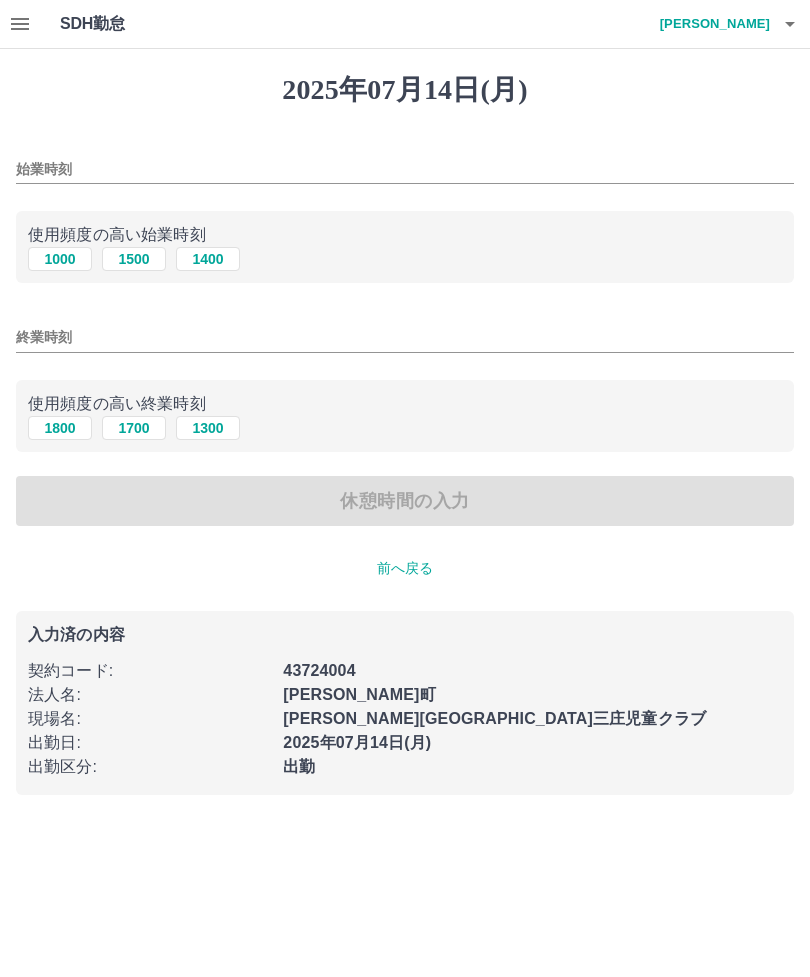 click on "1000" at bounding box center (60, 259) 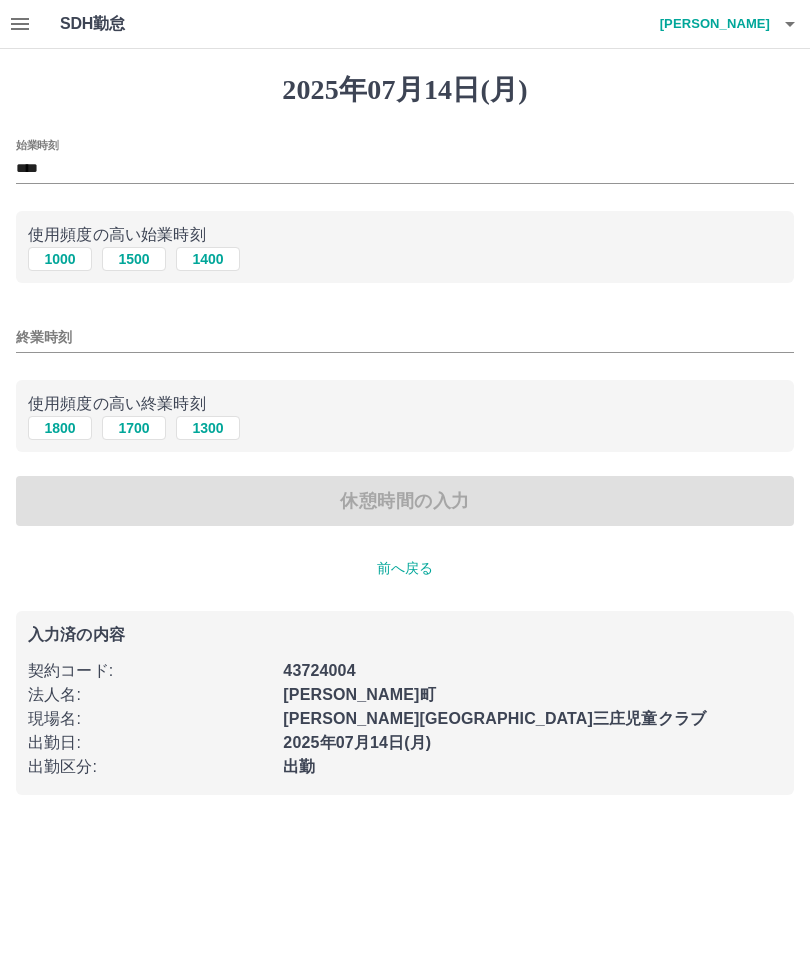 click on "1800" at bounding box center [60, 428] 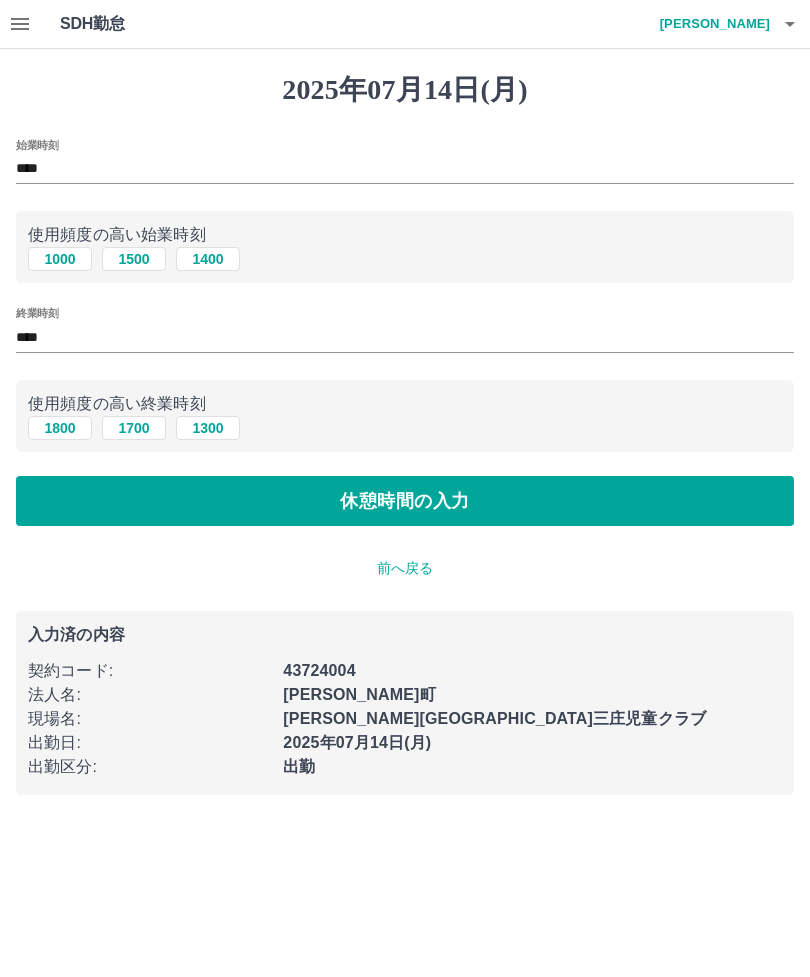 click on "休憩時間の入力" at bounding box center [405, 501] 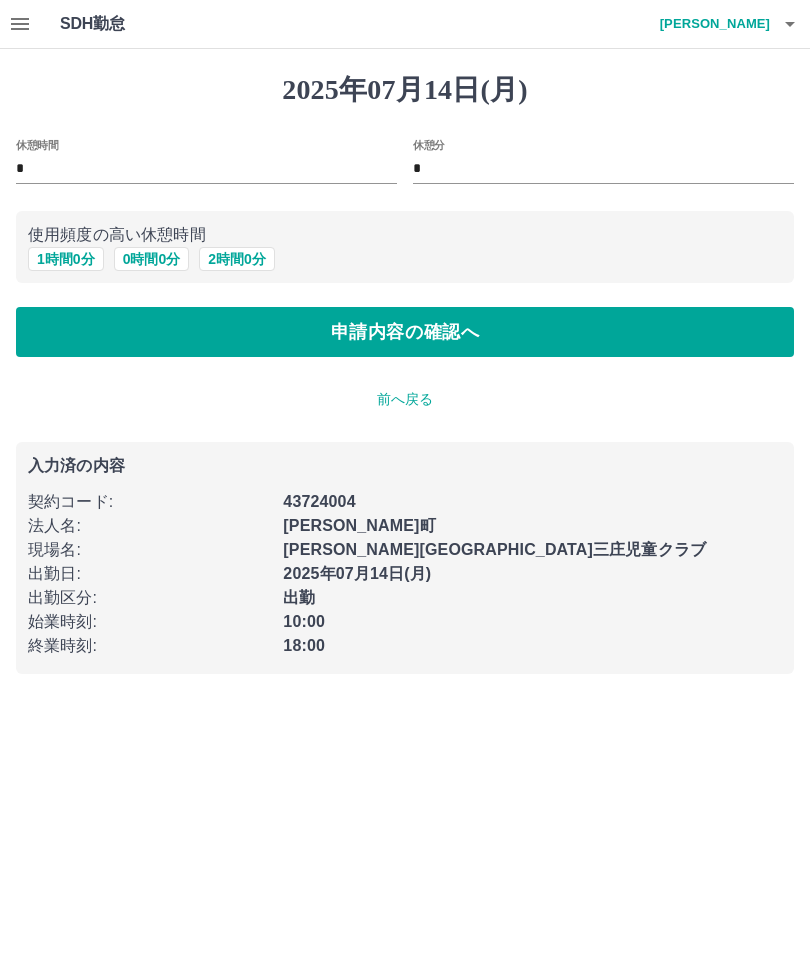 click on "1 時間 0 分" at bounding box center (66, 259) 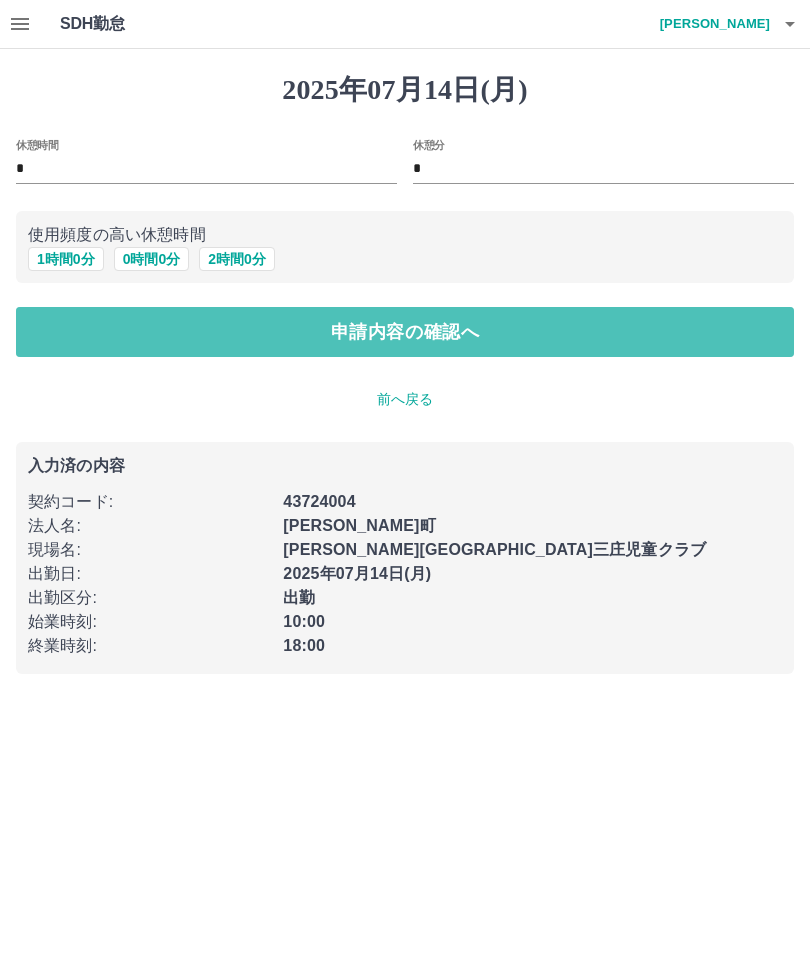 click on "申請内容の確認へ" at bounding box center [405, 332] 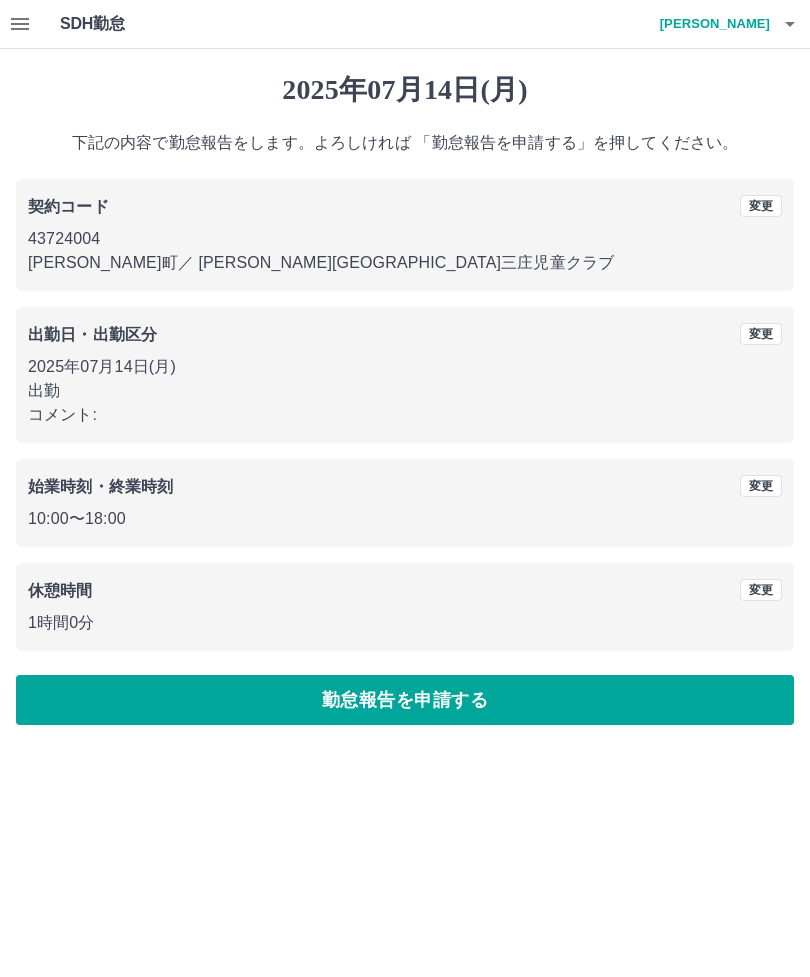click on "勤怠報告を申請する" at bounding box center (405, 700) 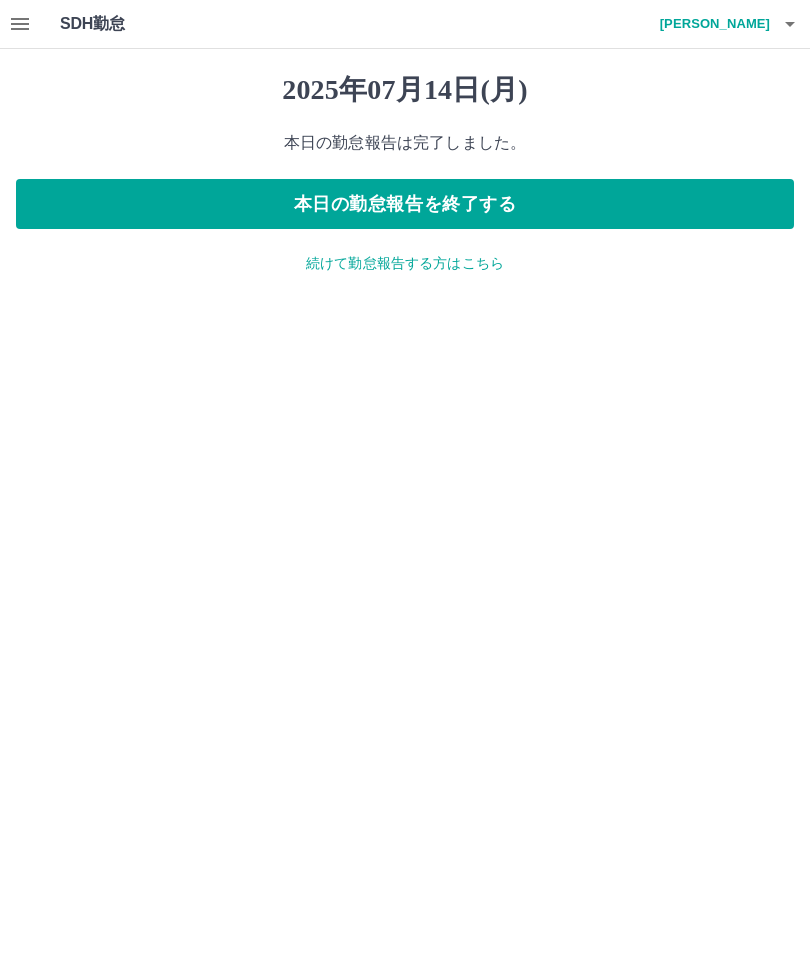 click on "本日の勤怠報告を終了する" at bounding box center (405, 204) 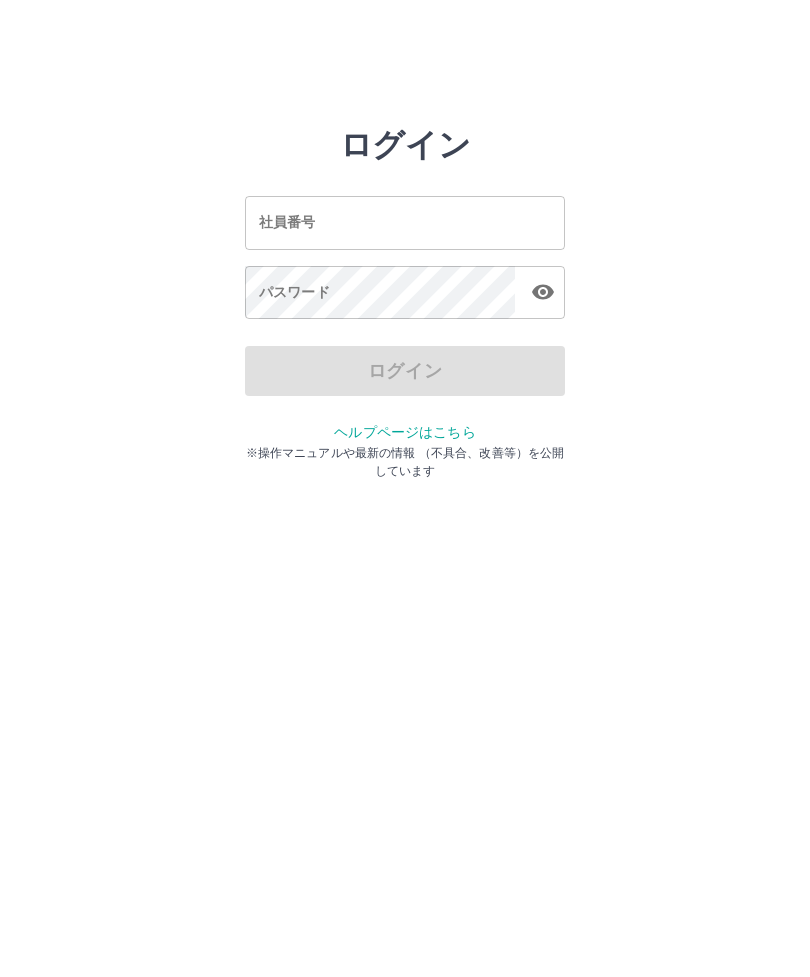 scroll, scrollTop: 0, scrollLeft: 0, axis: both 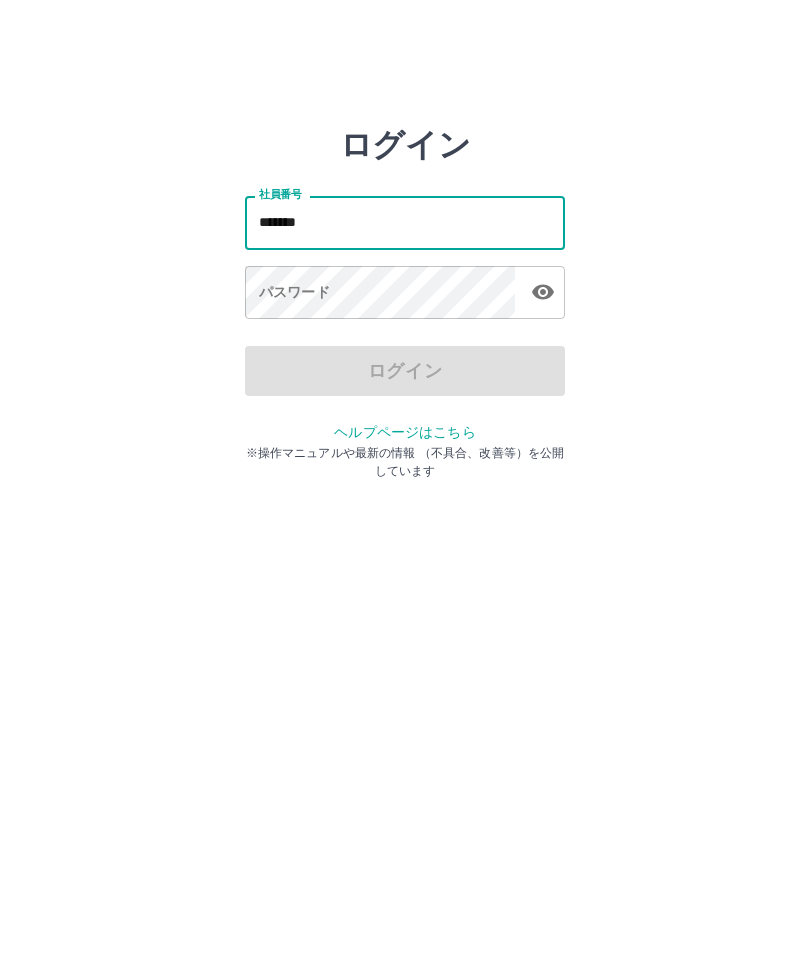 type on "*******" 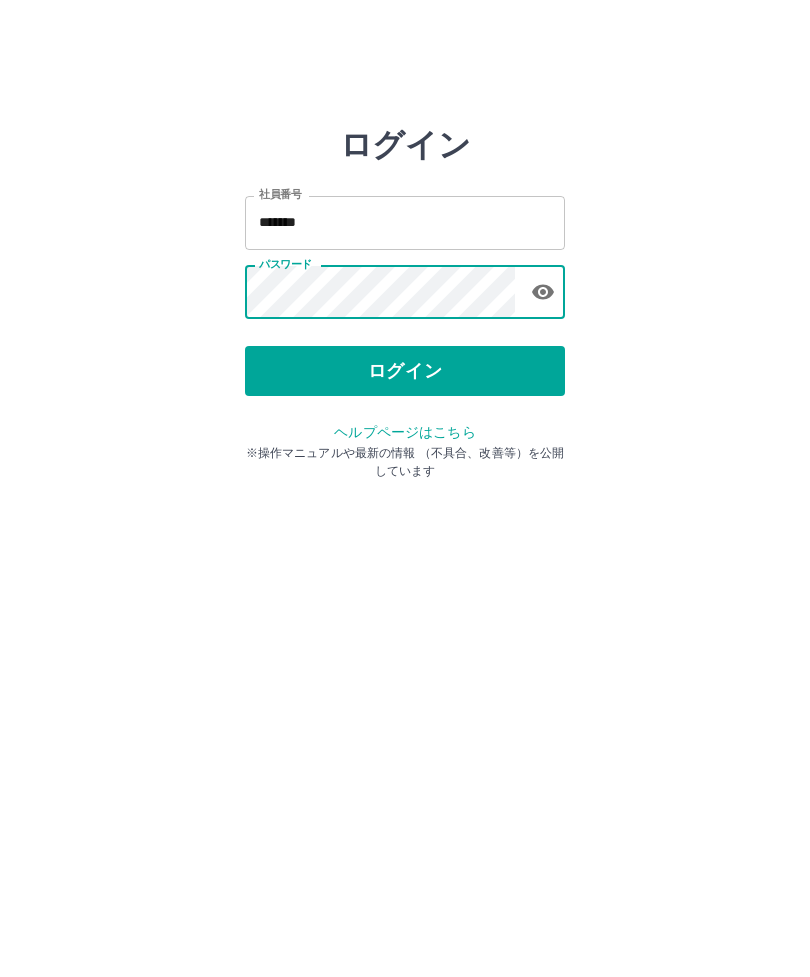 click on "ログイン" at bounding box center (405, 371) 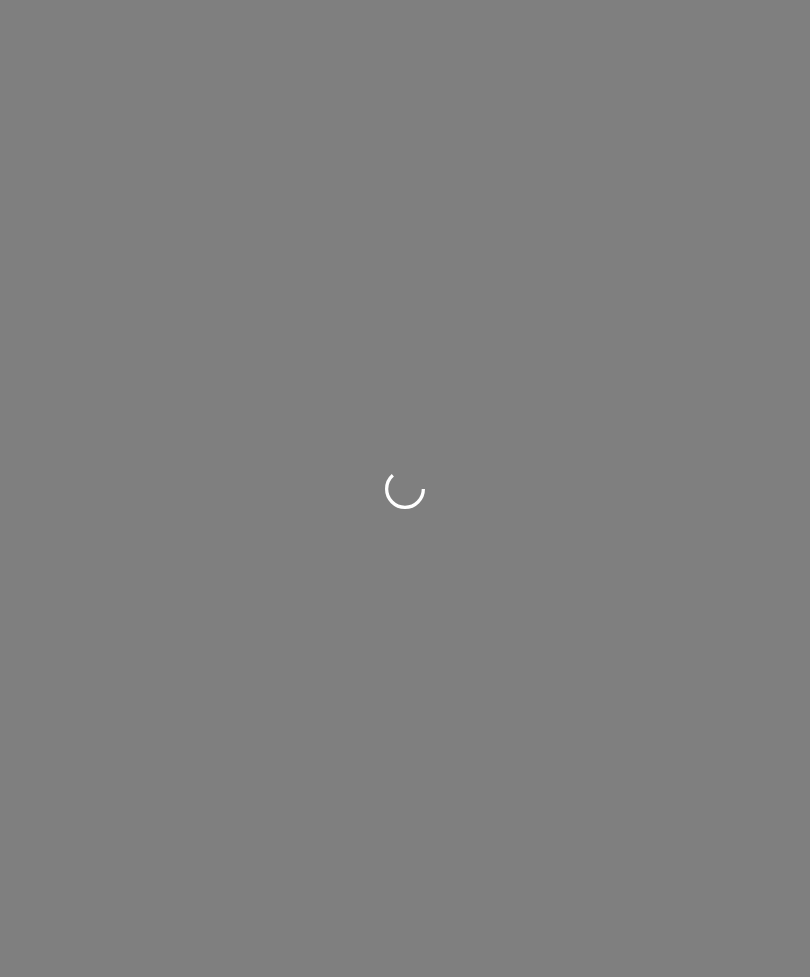 scroll, scrollTop: 0, scrollLeft: 0, axis: both 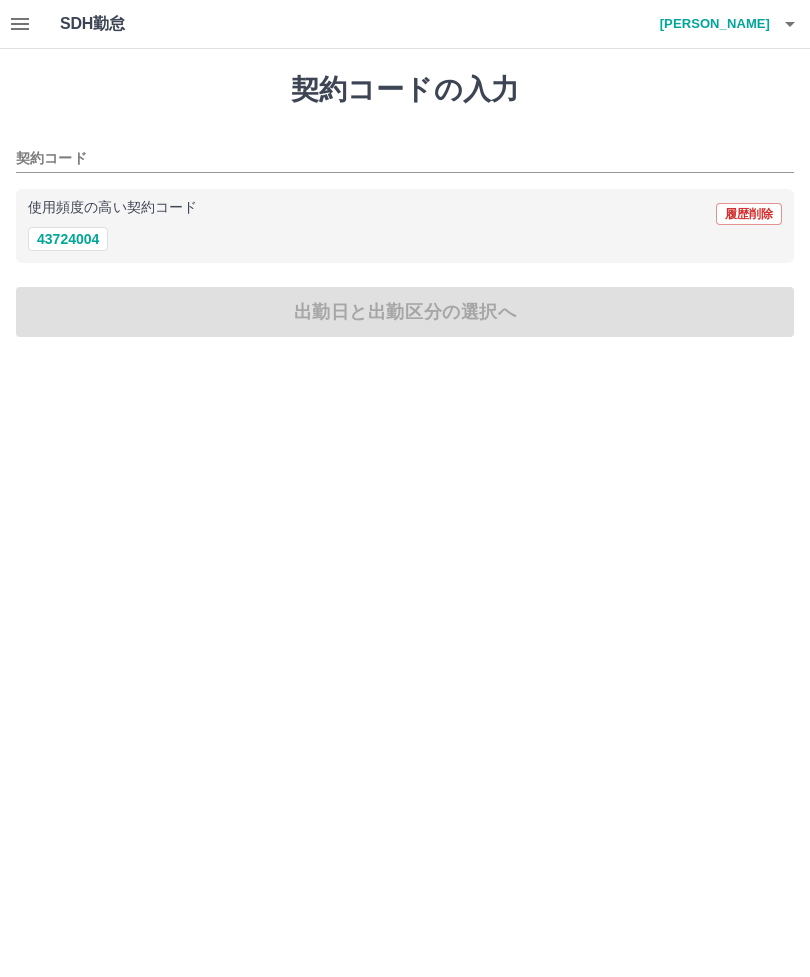 click on "43724004" at bounding box center [68, 239] 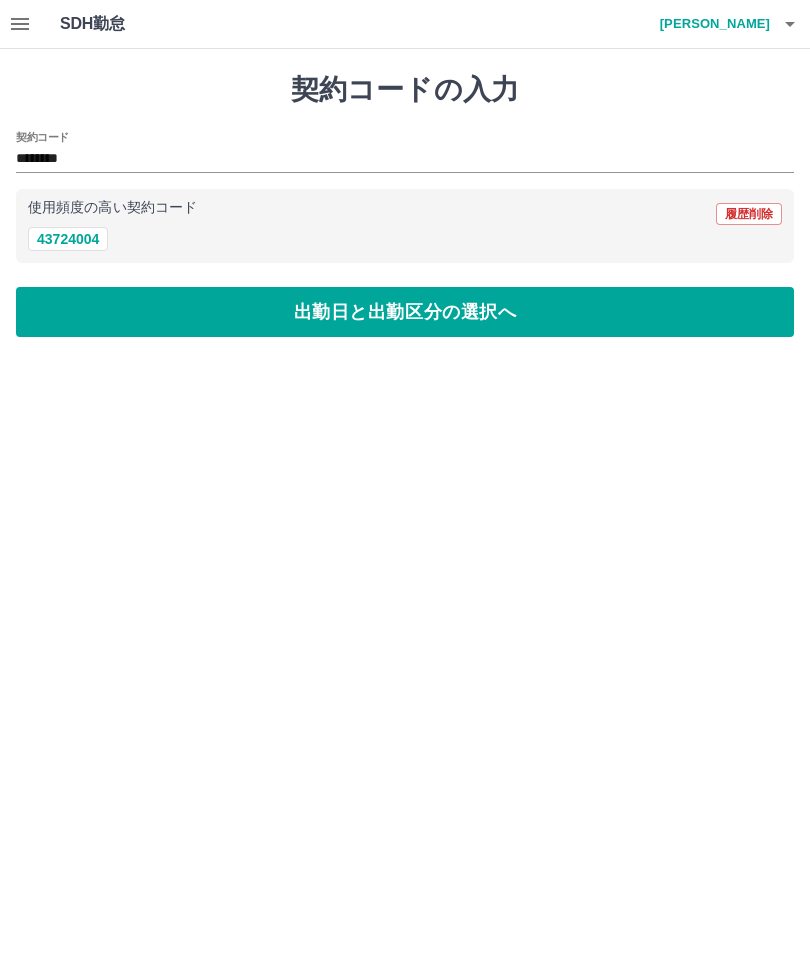 click on "出勤日と出勤区分の選択へ" at bounding box center (405, 312) 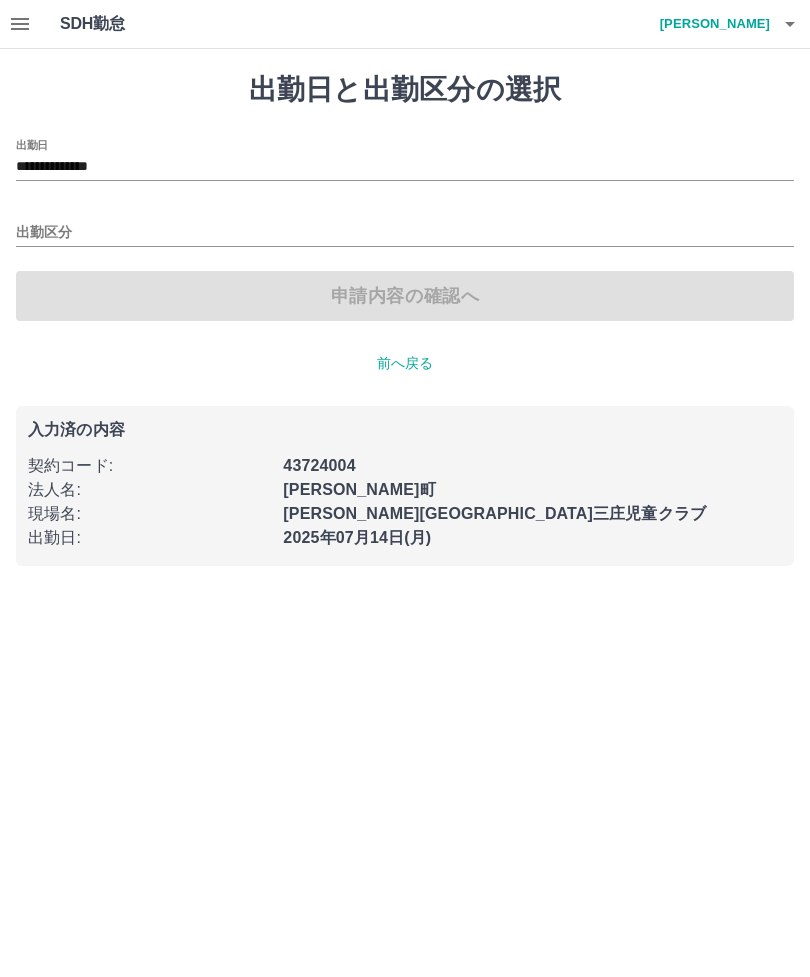 click on "出勤区分" at bounding box center [405, 233] 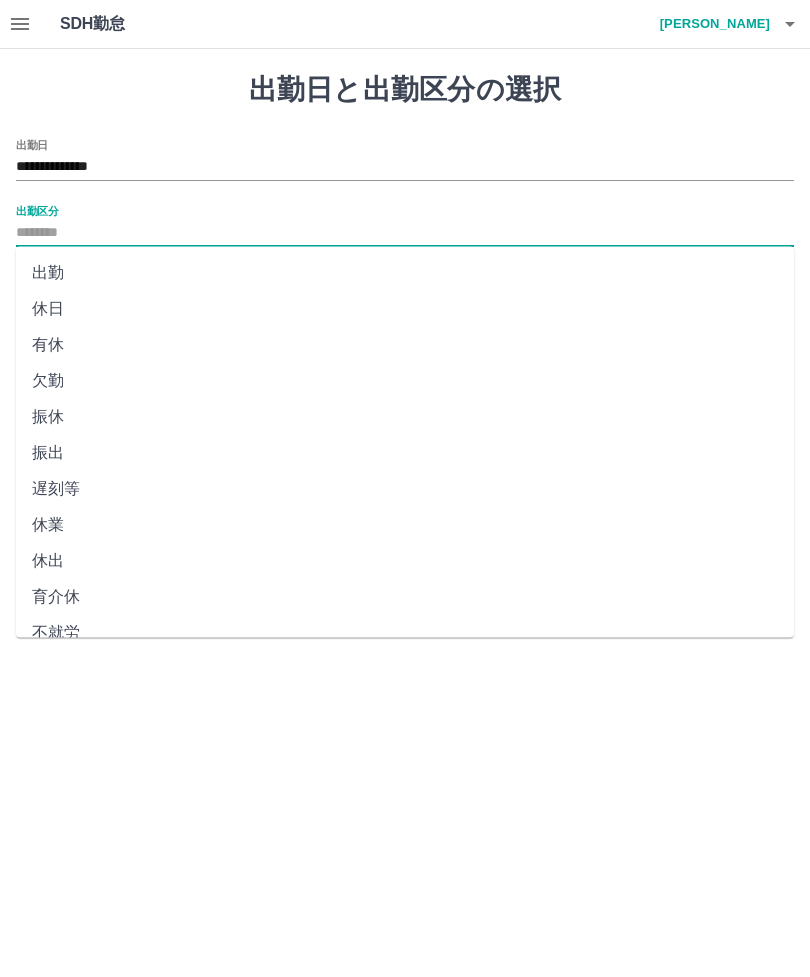 click on "出勤" at bounding box center [405, 273] 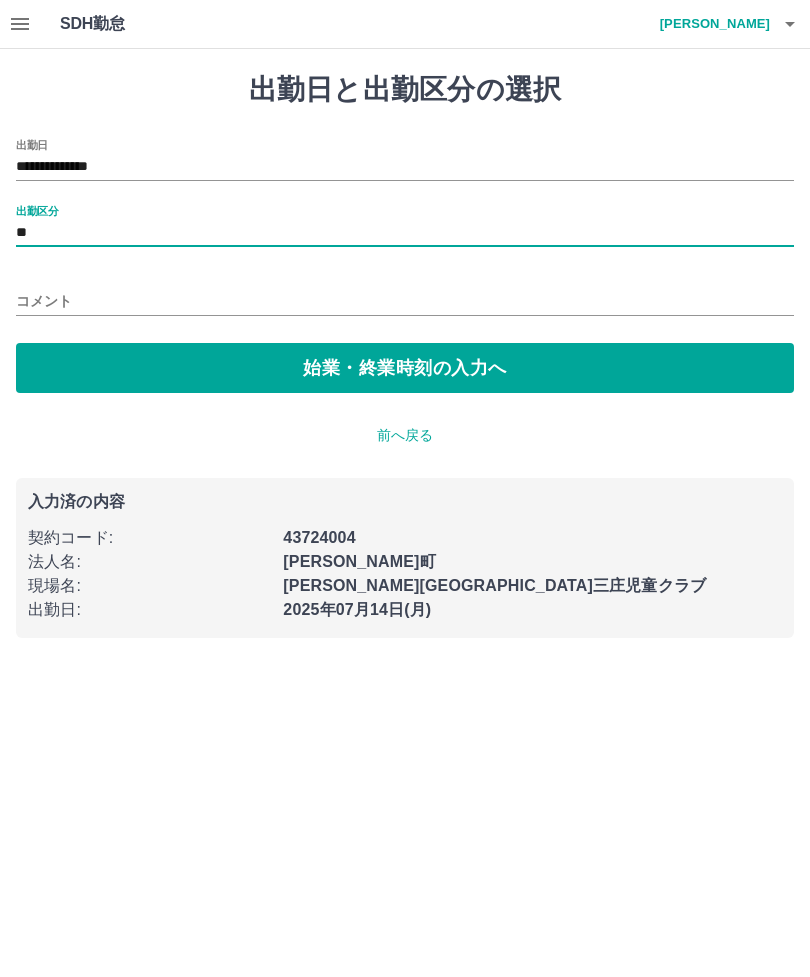 click on "始業・終業時刻の入力へ" at bounding box center (405, 368) 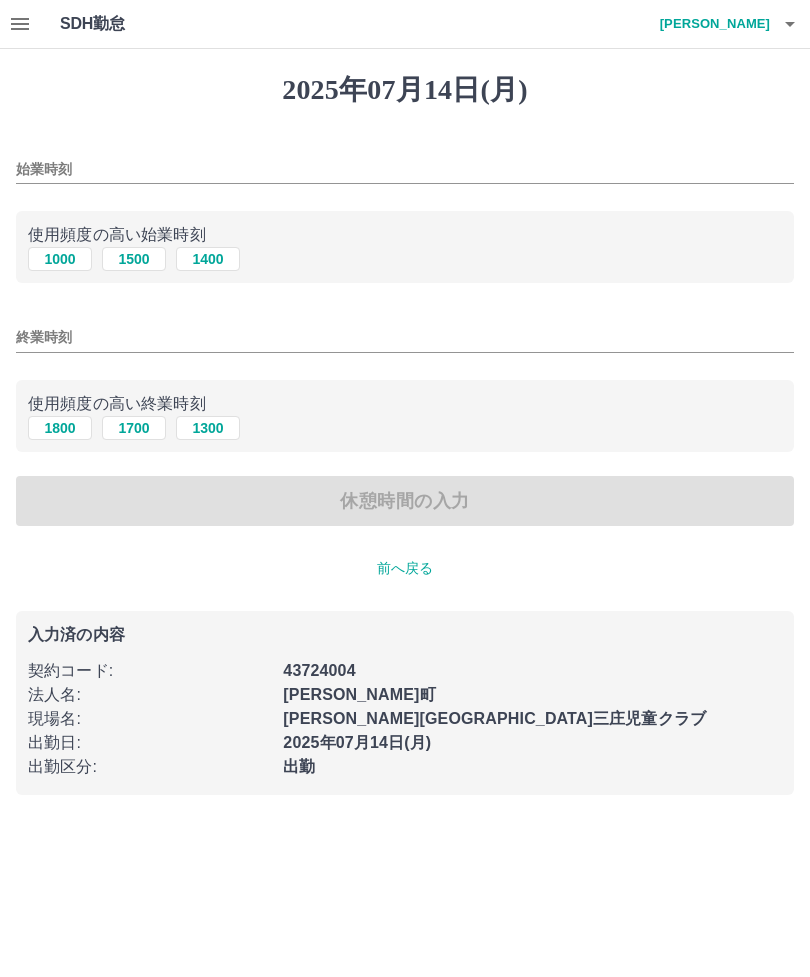 click on "1000" at bounding box center [60, 259] 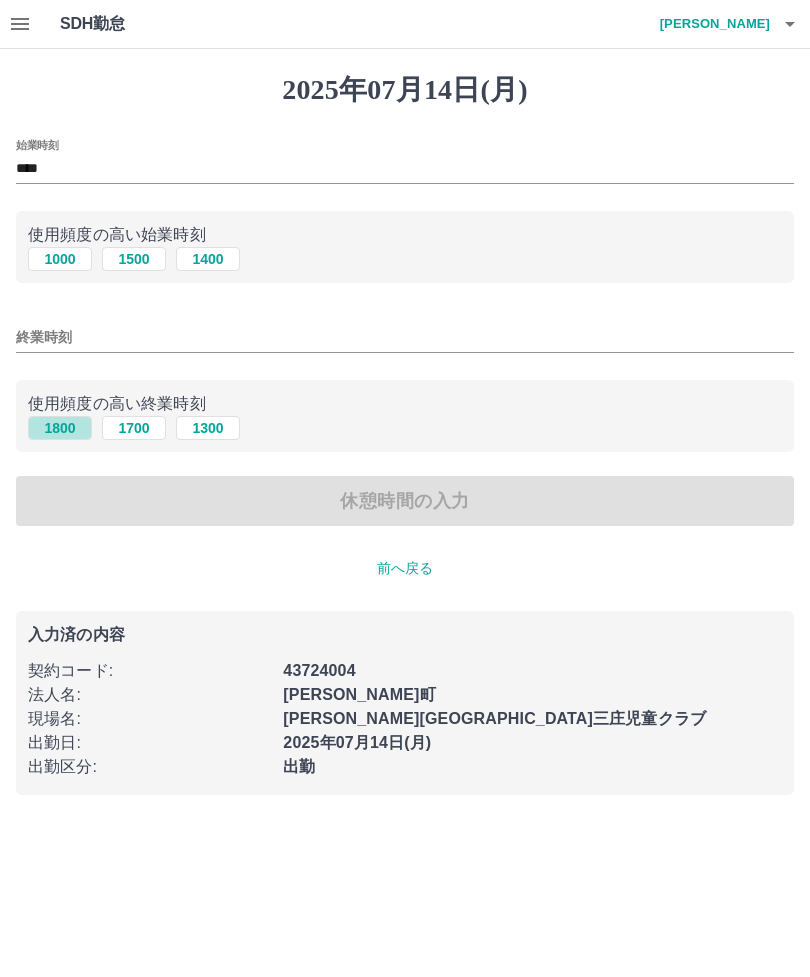 click on "1800" at bounding box center [60, 428] 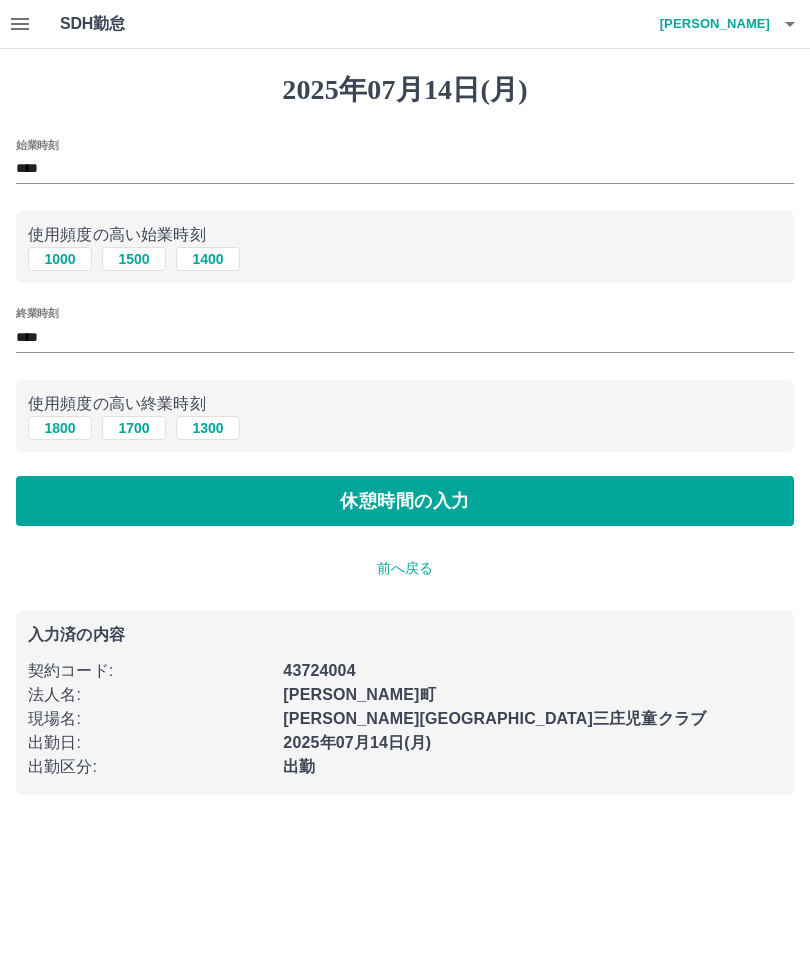 click on "休憩時間の入力" at bounding box center [405, 501] 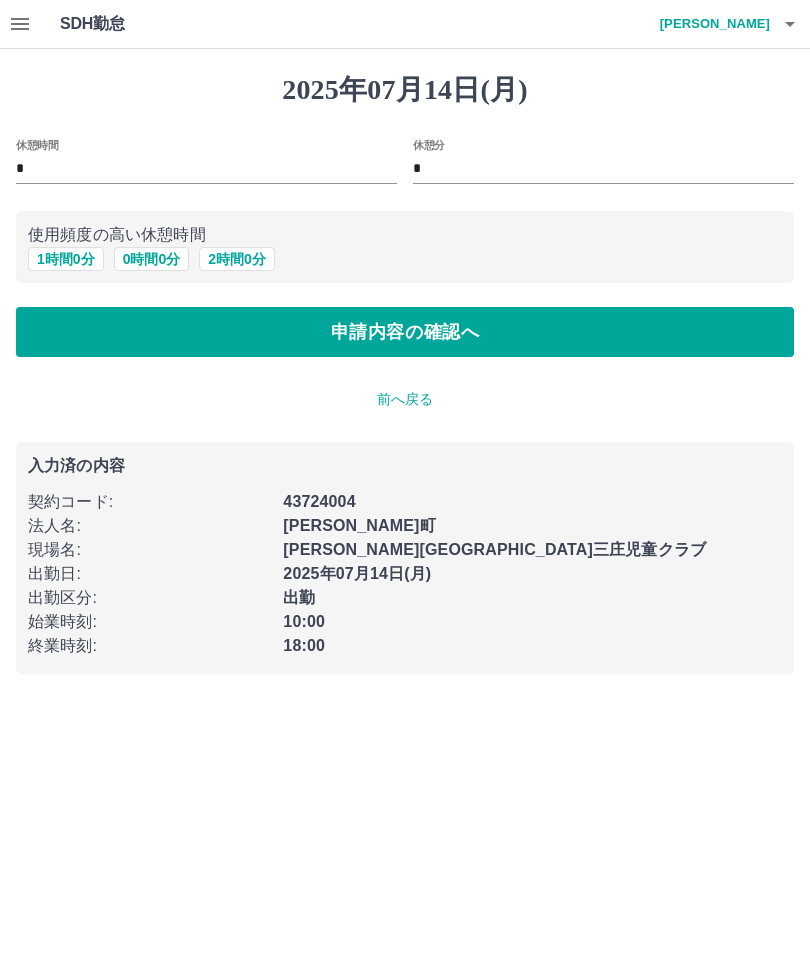 click on "1 時間 0 分" at bounding box center [66, 259] 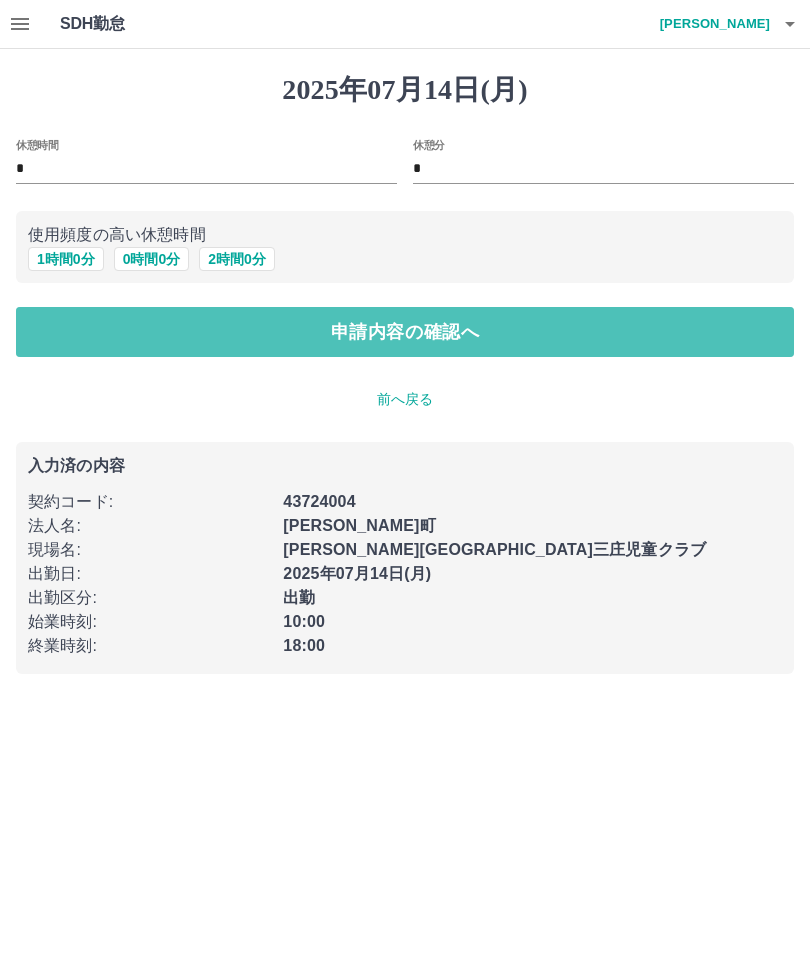 click on "申請内容の確認へ" at bounding box center [405, 332] 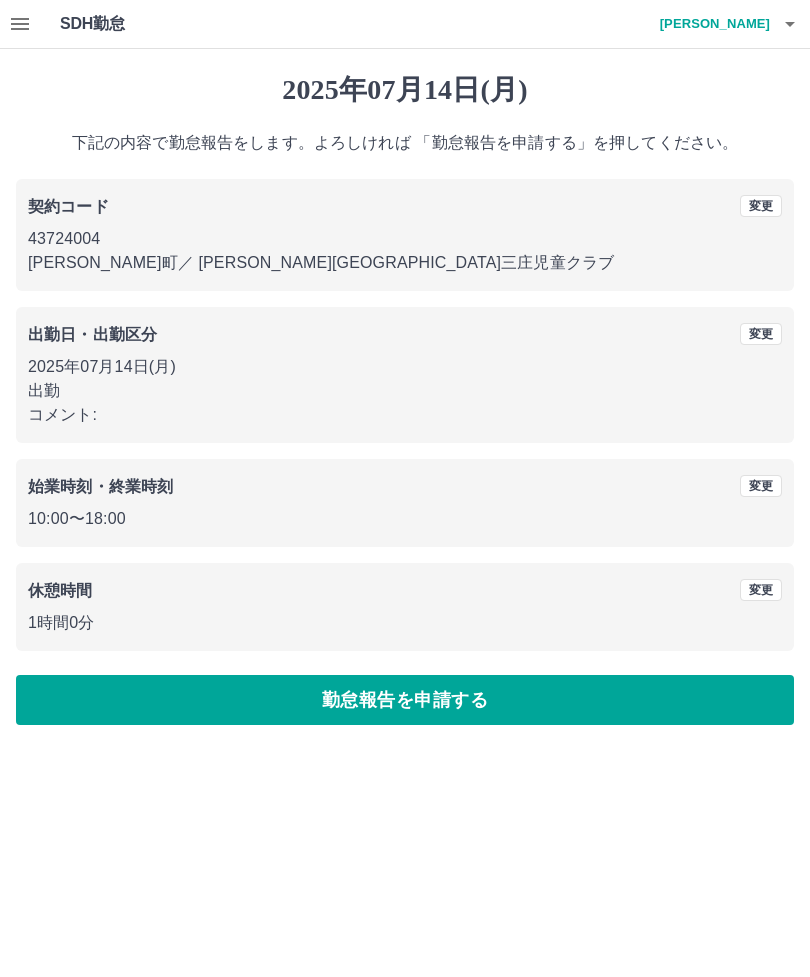 click on "勤怠報告を申請する" at bounding box center [405, 700] 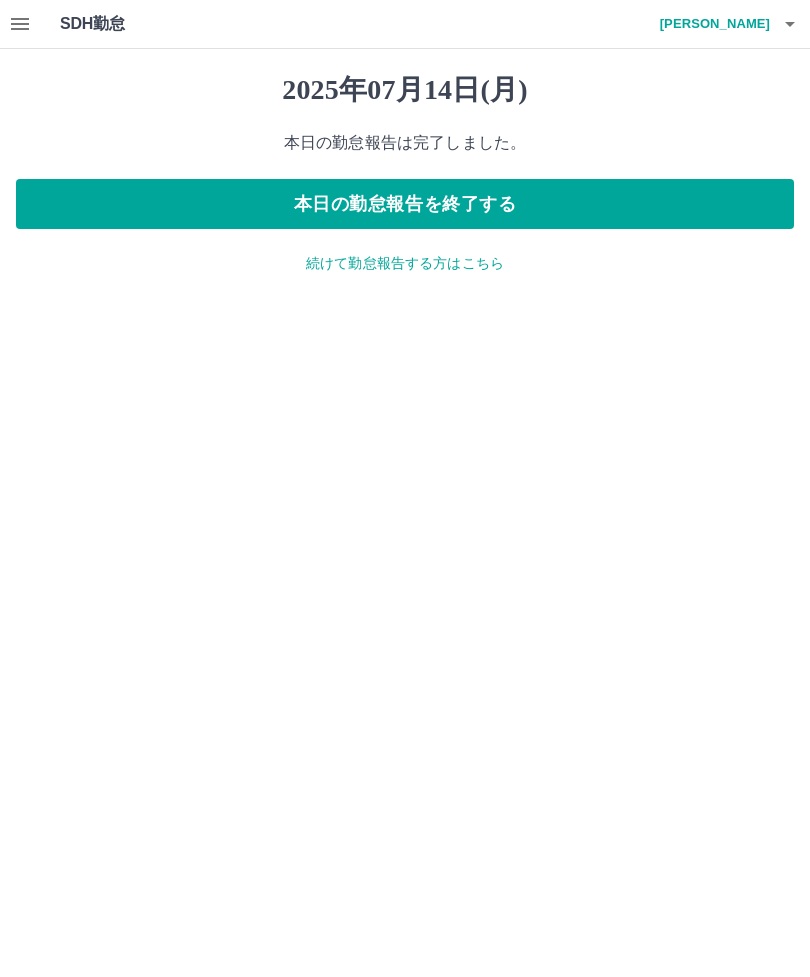 click on "本日の勤怠報告を終了する" at bounding box center [405, 204] 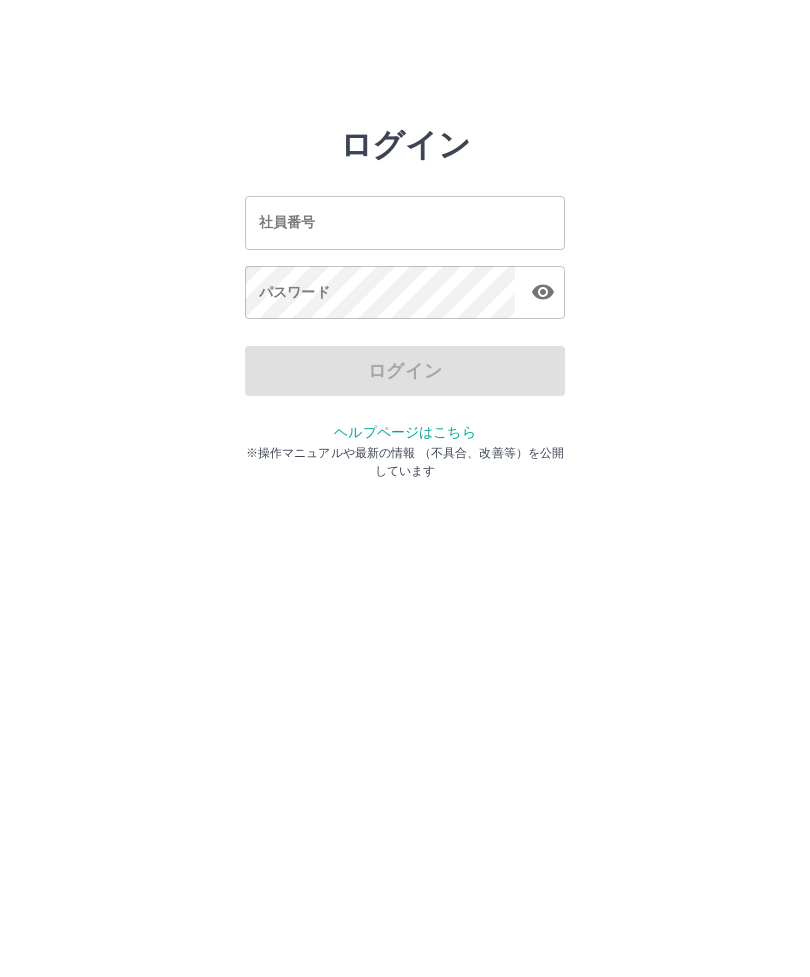 scroll, scrollTop: 0, scrollLeft: 0, axis: both 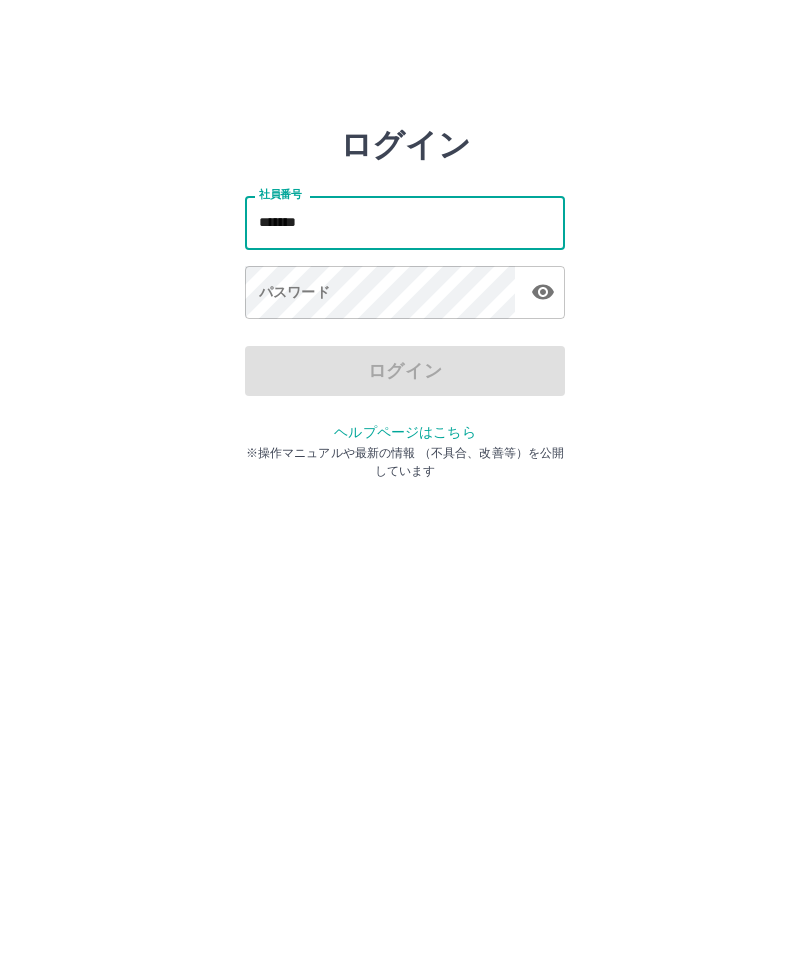 type on "*******" 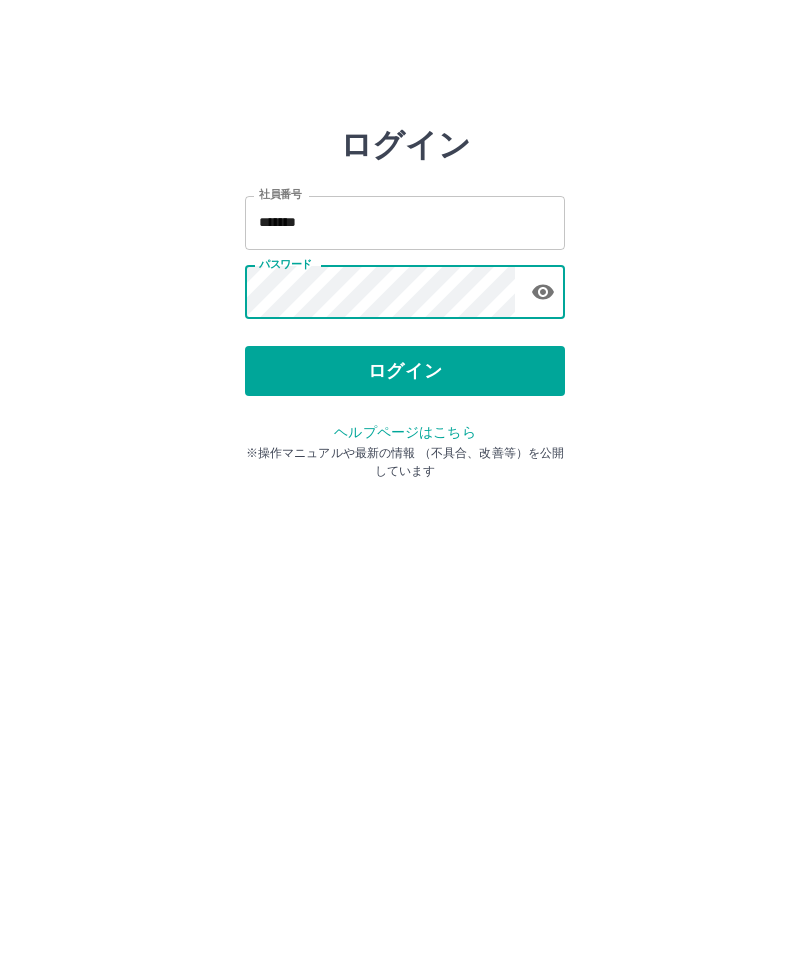 click on "ログイン" at bounding box center [405, 371] 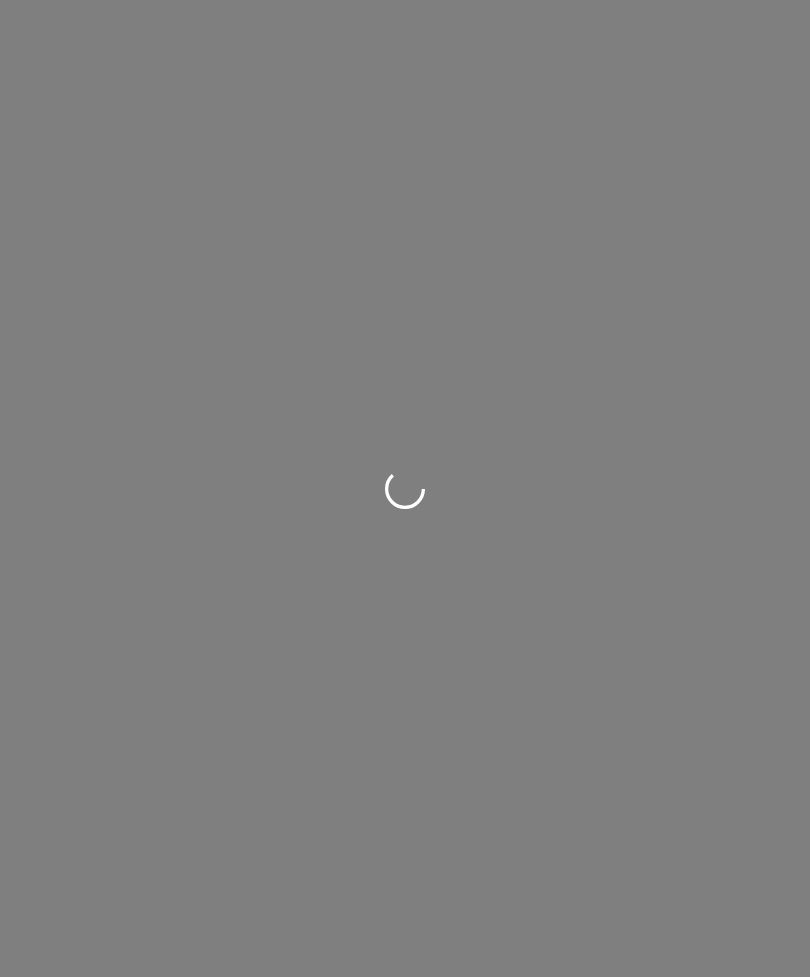 scroll, scrollTop: 0, scrollLeft: 0, axis: both 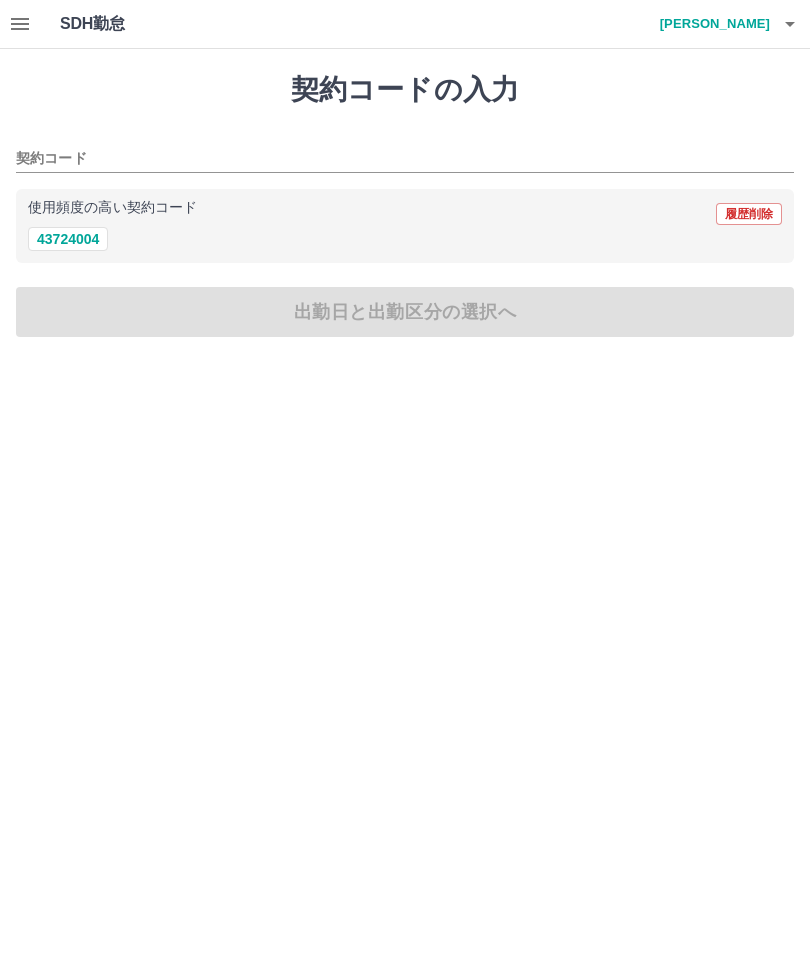 click on "43724004" at bounding box center [68, 239] 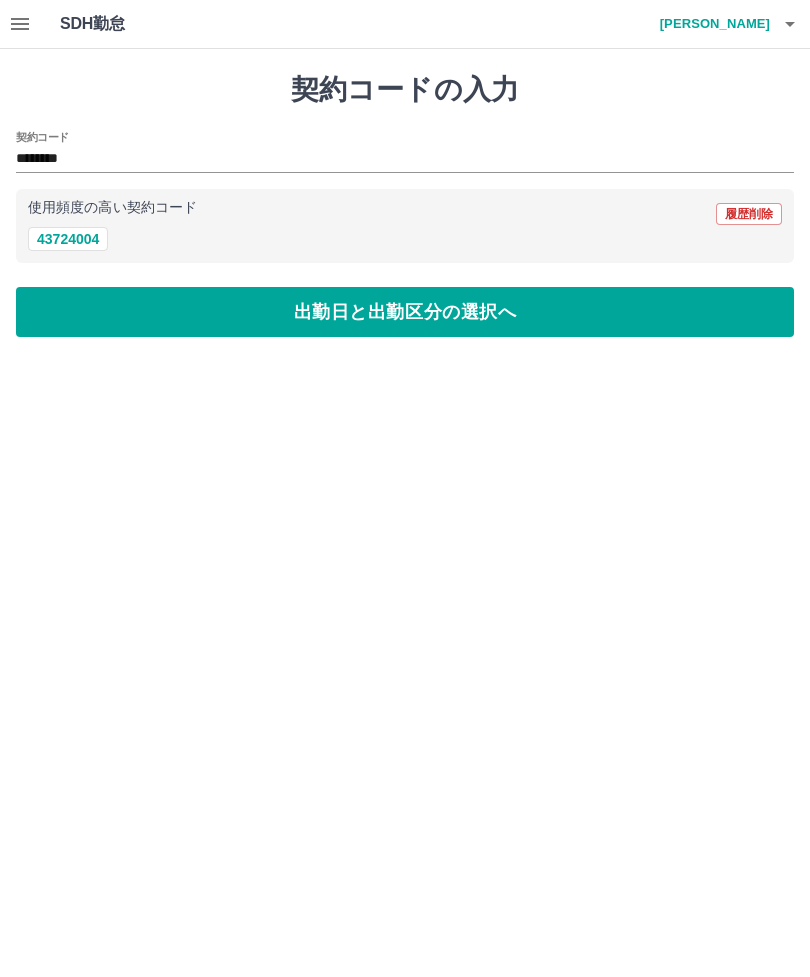 click on "出勤日と出勤区分の選択へ" at bounding box center [405, 312] 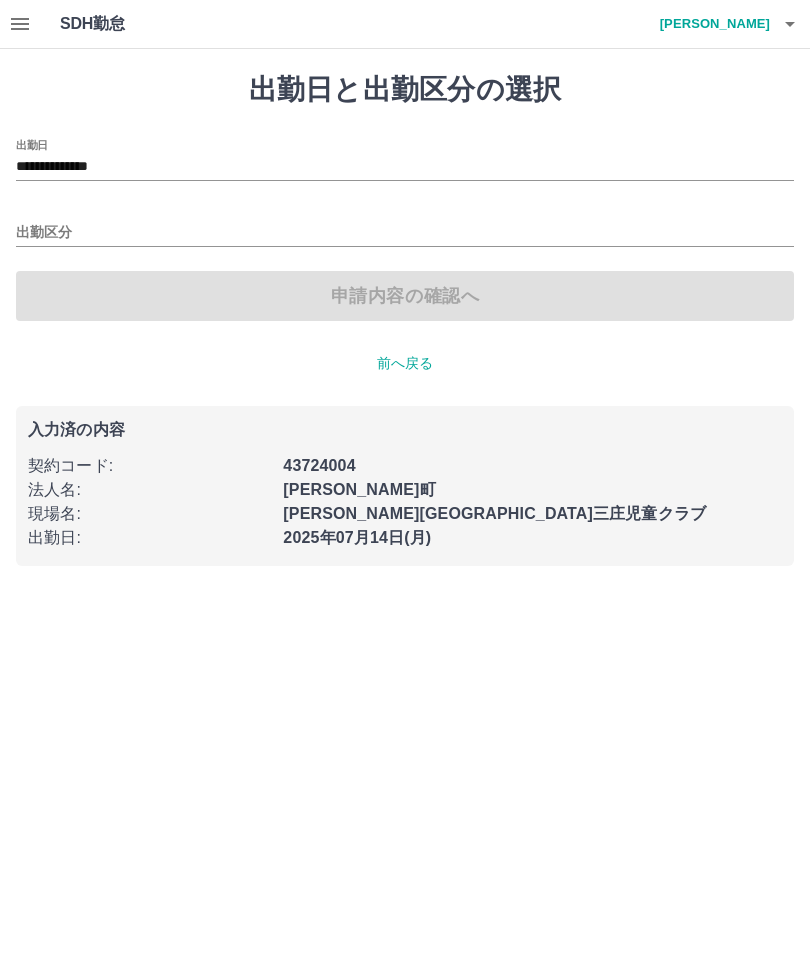 click on "出勤区分" at bounding box center (405, 233) 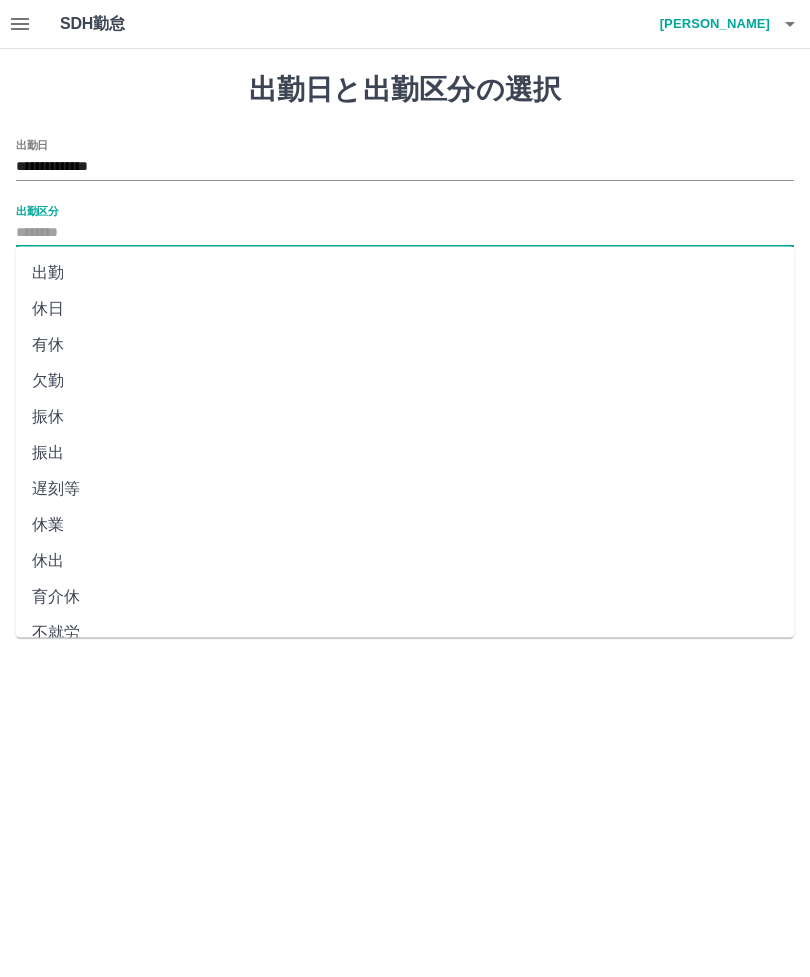 click on "出勤" at bounding box center (405, 273) 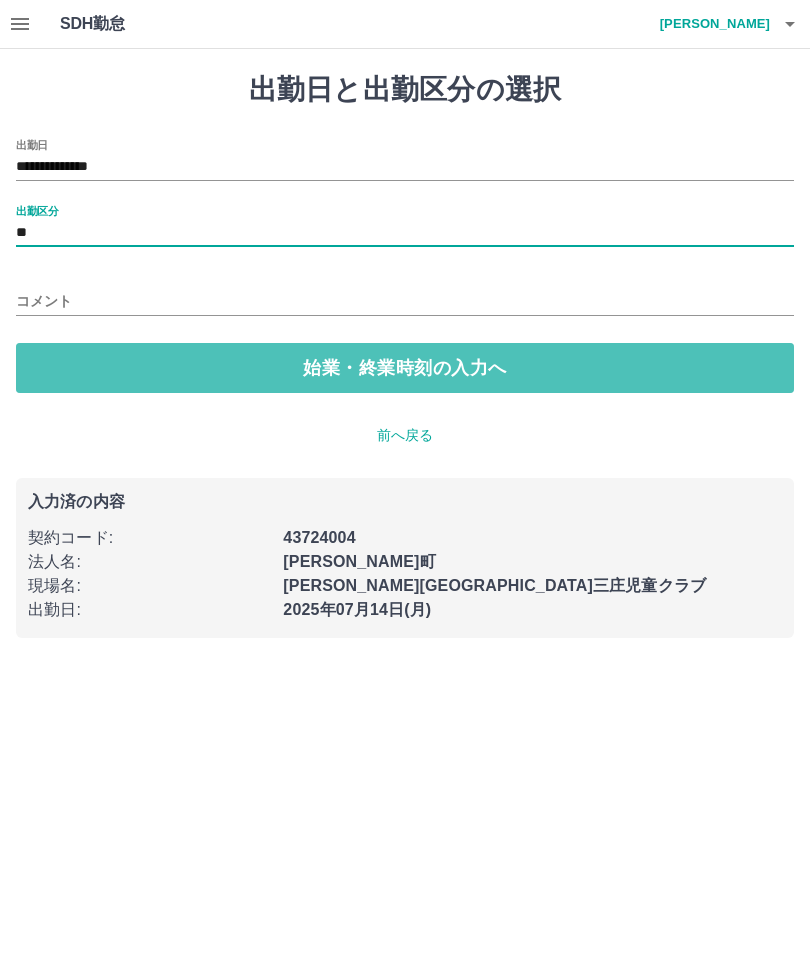 click on "始業・終業時刻の入力へ" at bounding box center [405, 368] 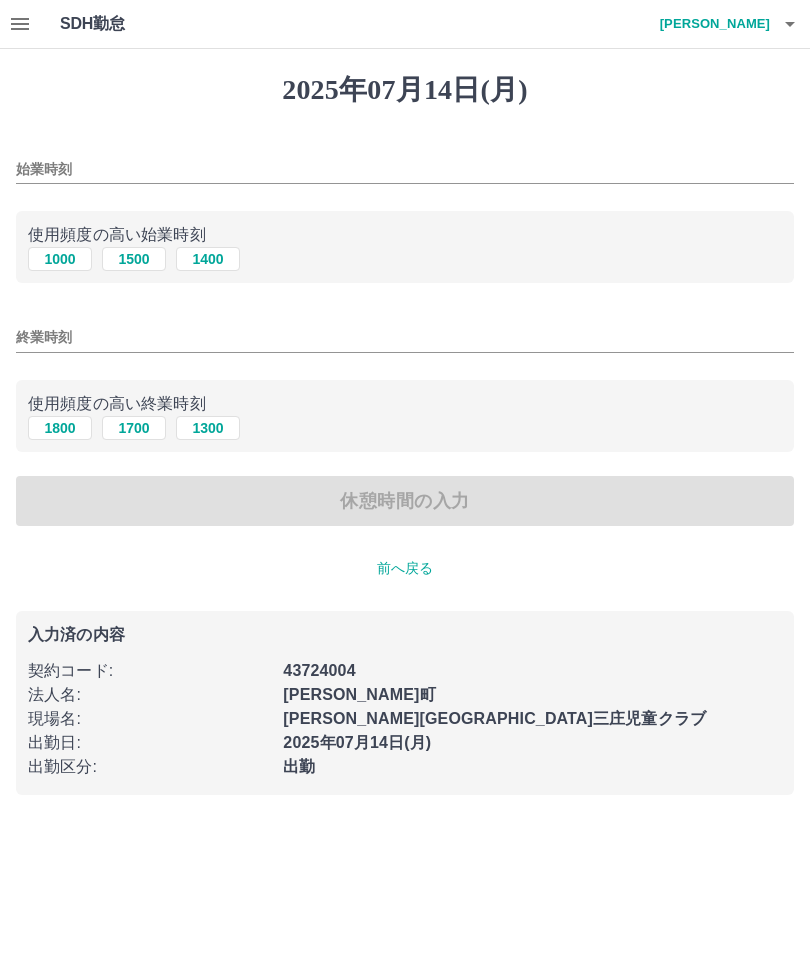 click on "1000" at bounding box center [60, 259] 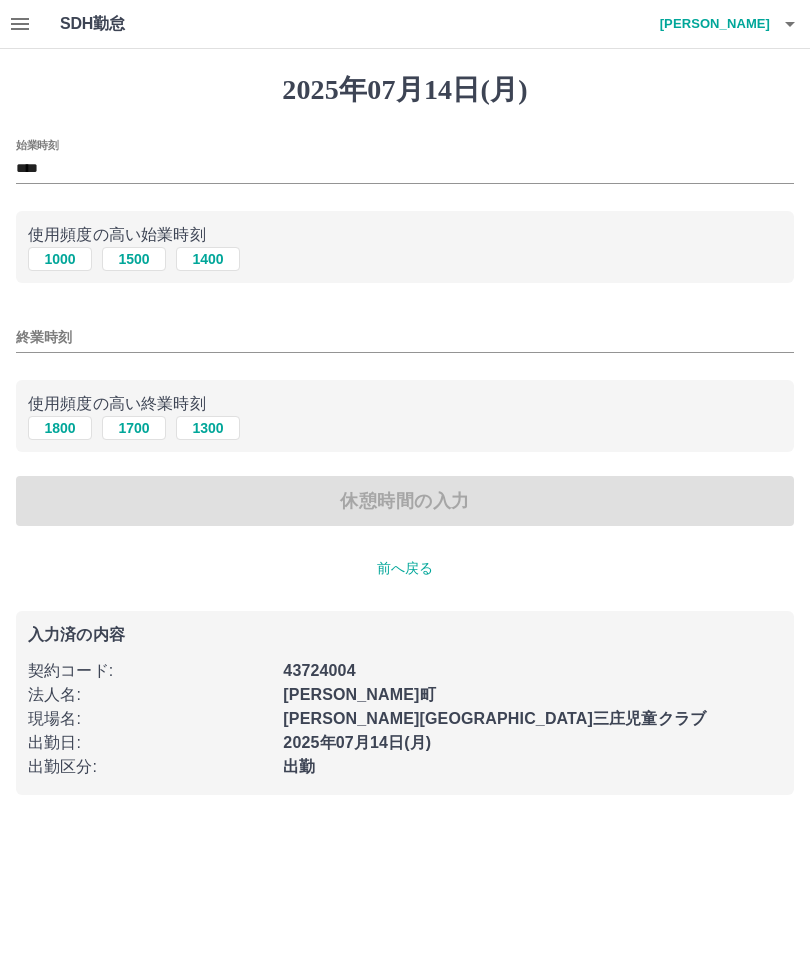 click on "1800" at bounding box center (60, 428) 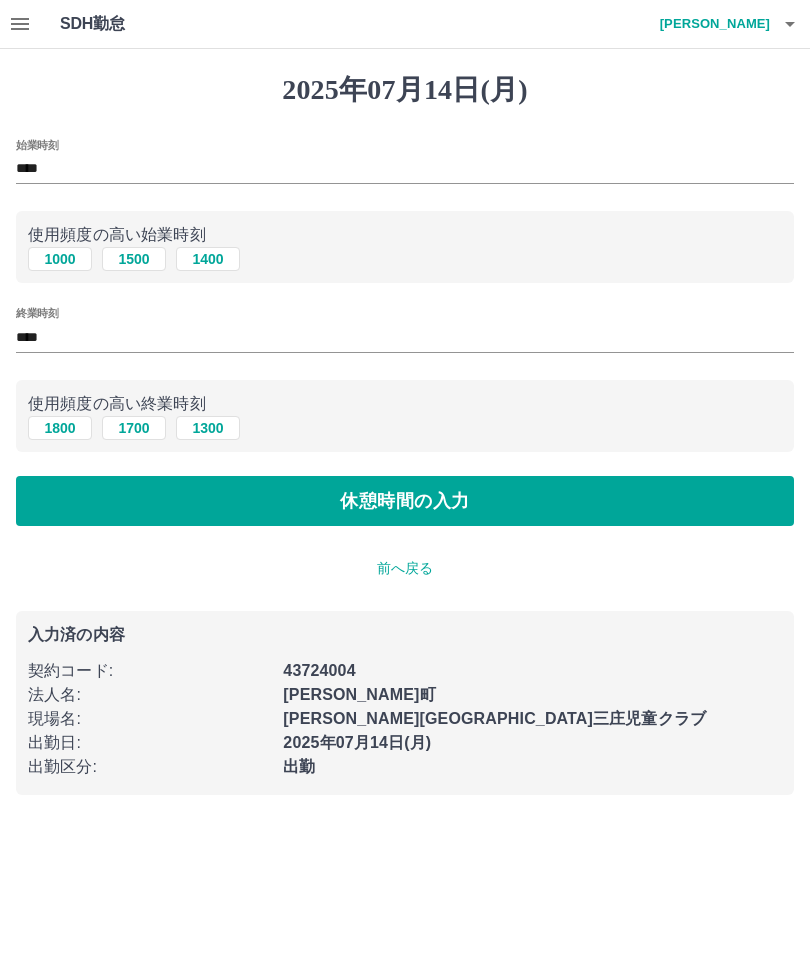 click on "休憩時間の入力" at bounding box center (405, 501) 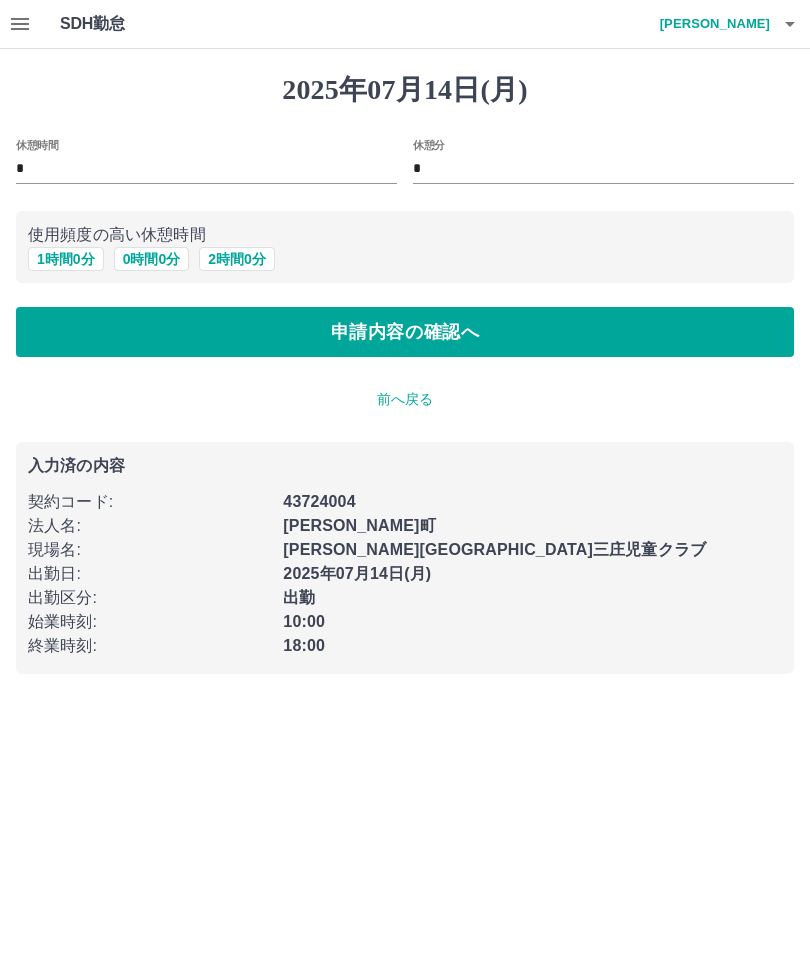 click on "1 時間 0 分" at bounding box center (66, 259) 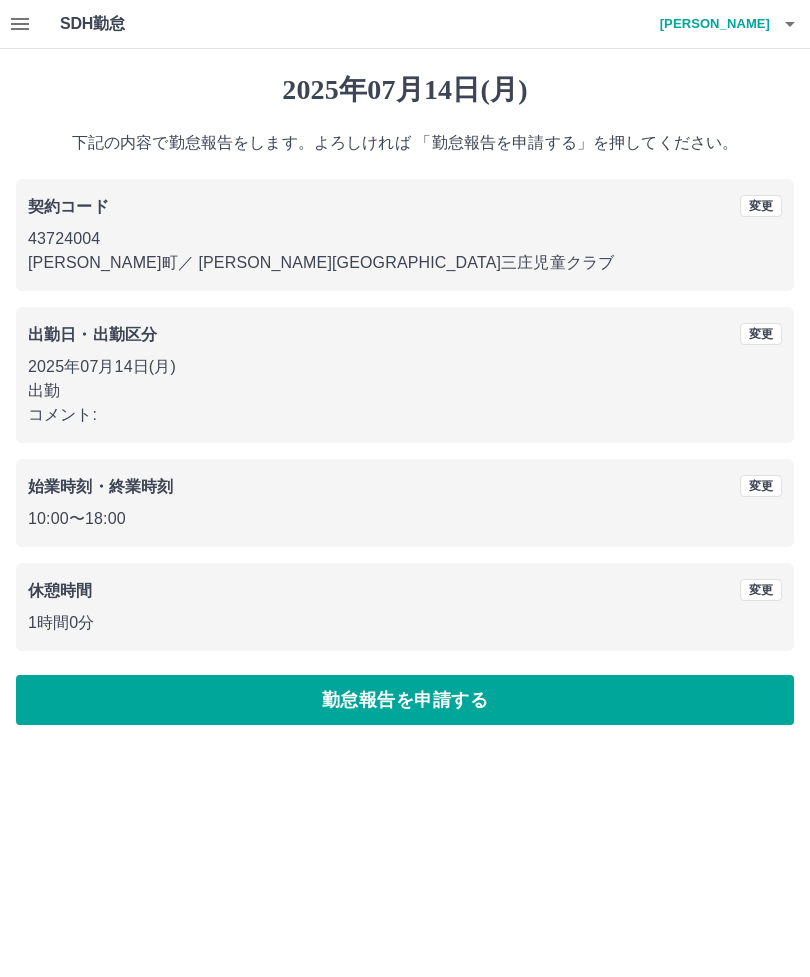click on "勤怠報告を申請する" at bounding box center [405, 700] 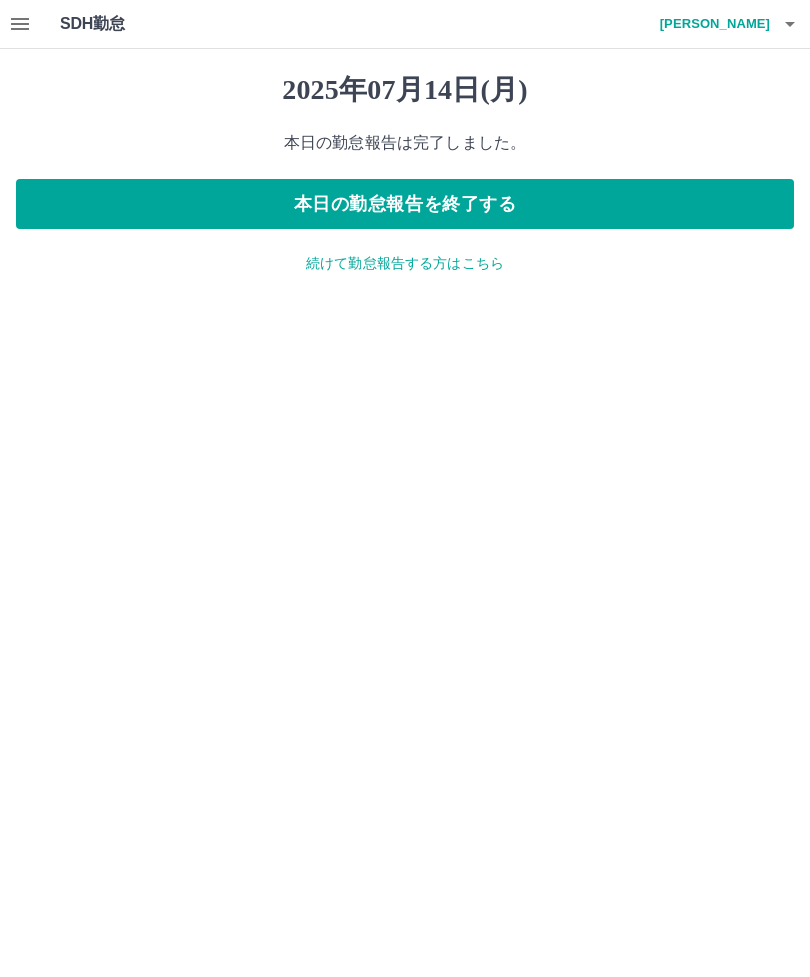 click on "本日の勤怠報告を終了する" at bounding box center [405, 204] 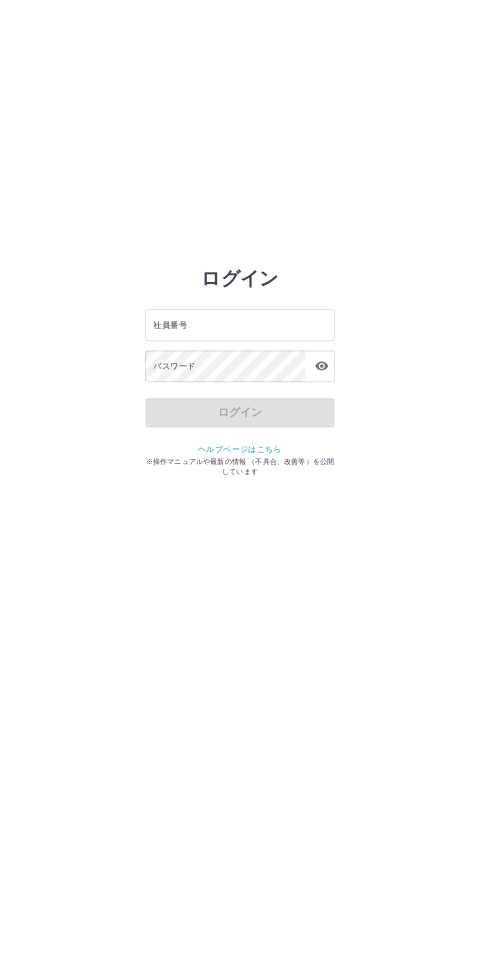 scroll, scrollTop: 0, scrollLeft: 0, axis: both 